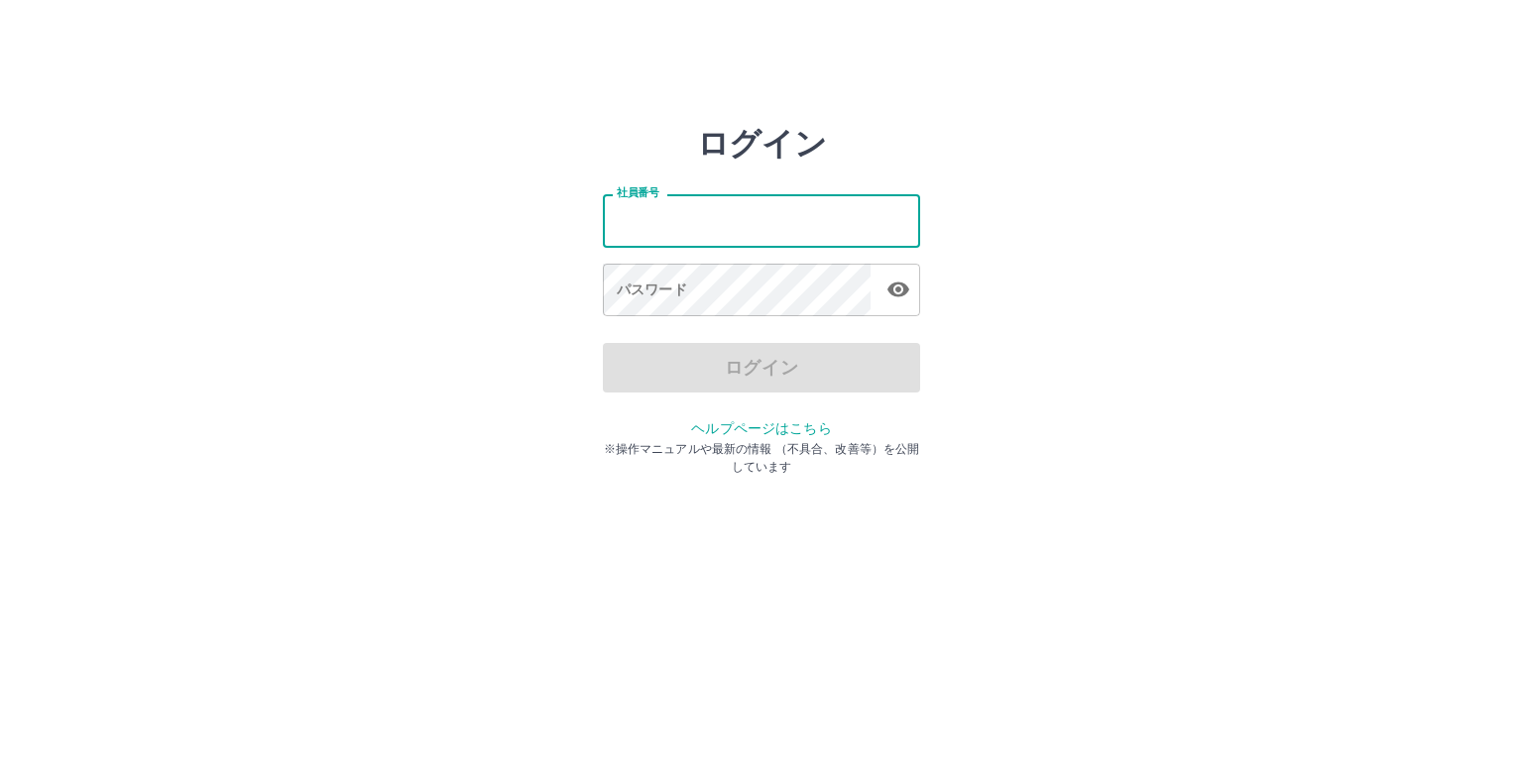 scroll, scrollTop: 0, scrollLeft: 0, axis: both 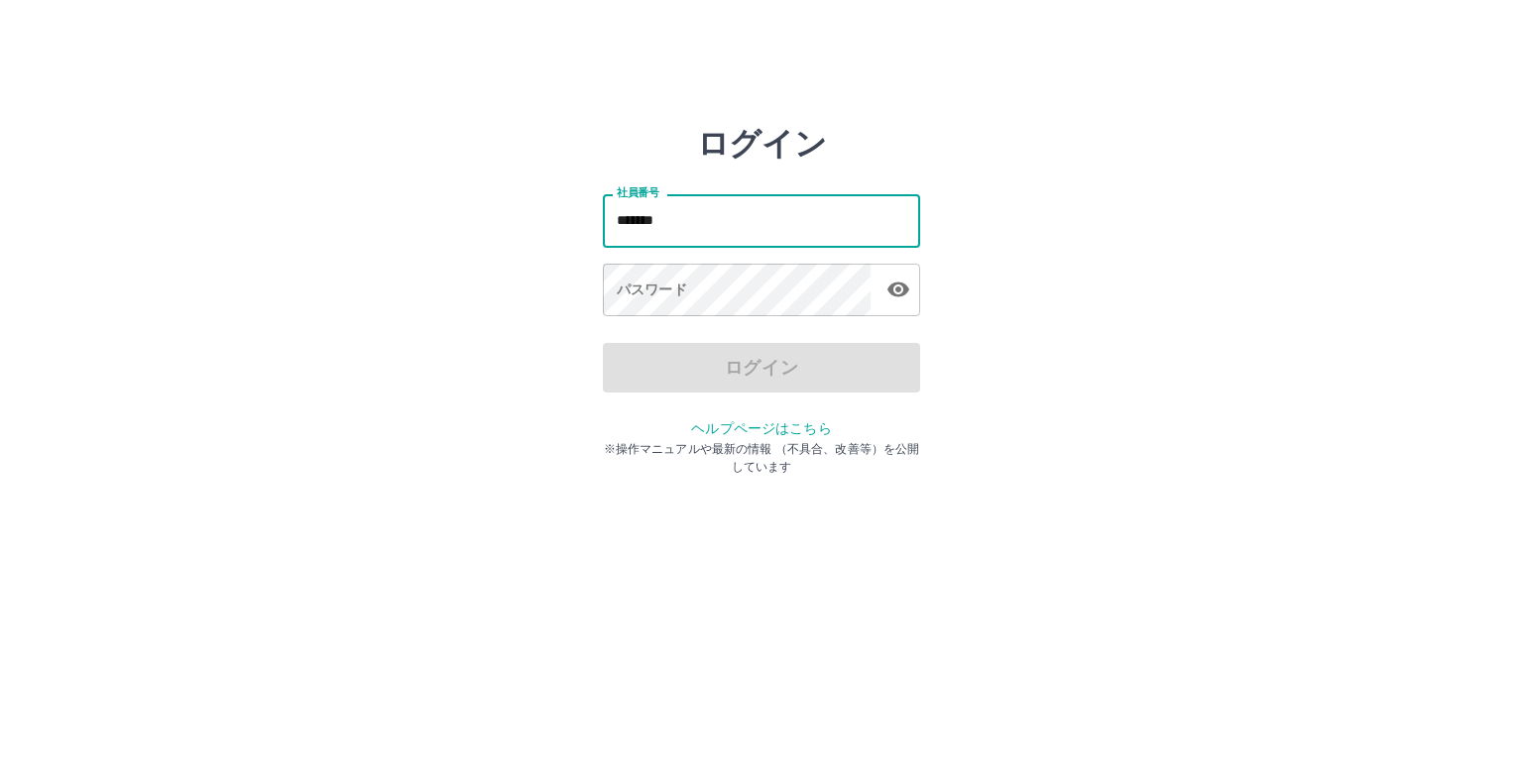 type on "*******" 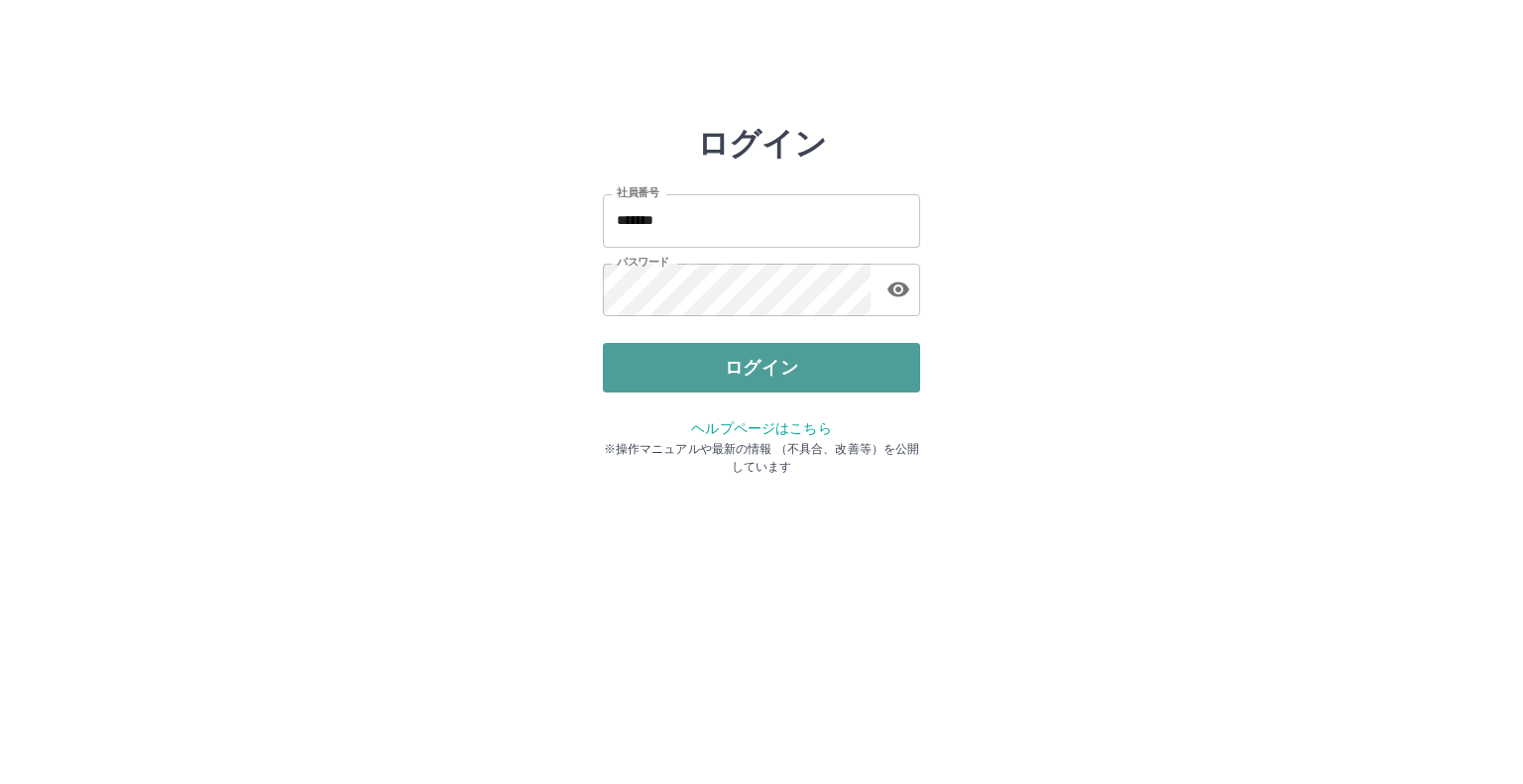 click on "ログイン" at bounding box center [762, 368] 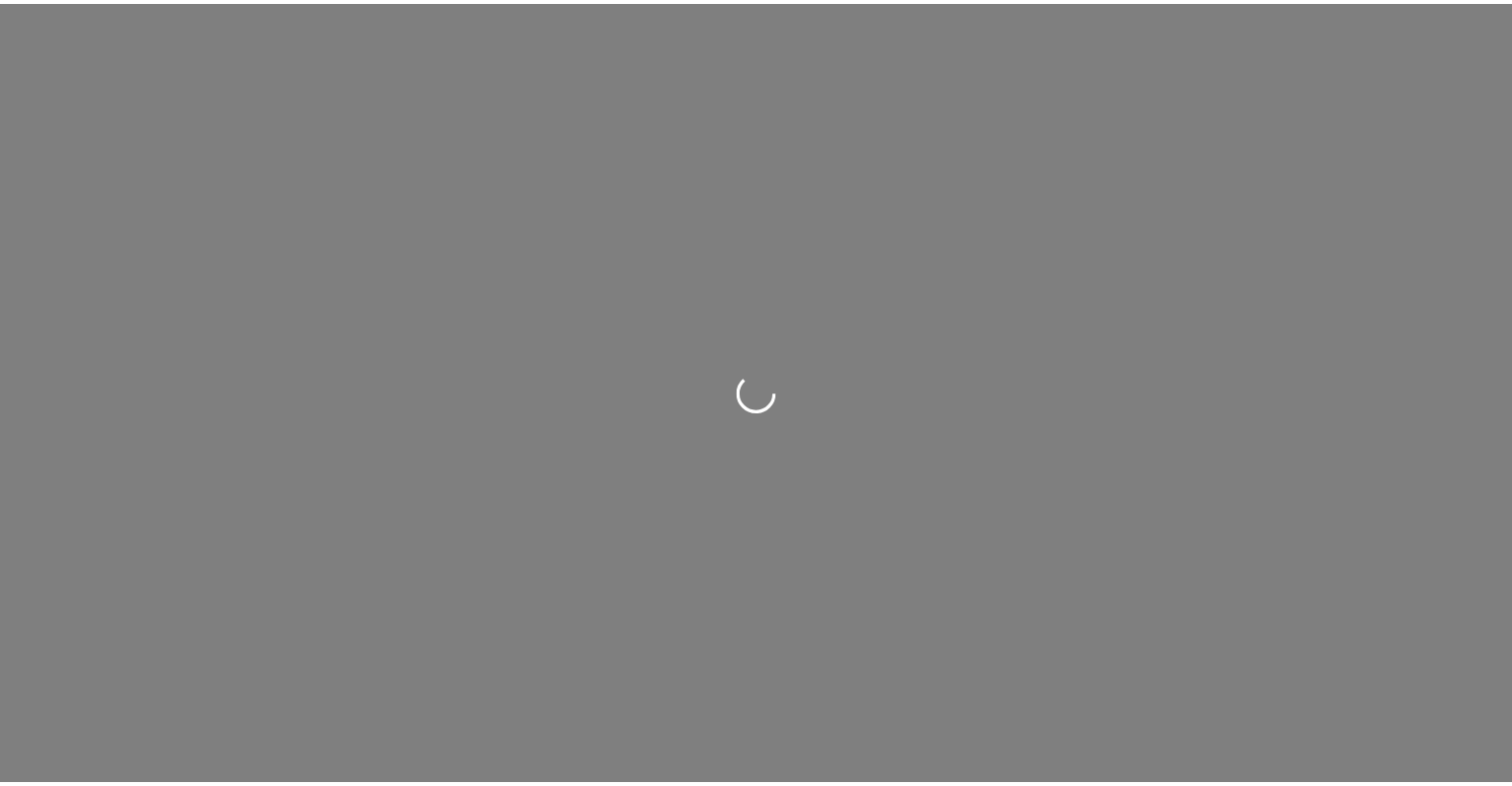 scroll, scrollTop: 0, scrollLeft: 0, axis: both 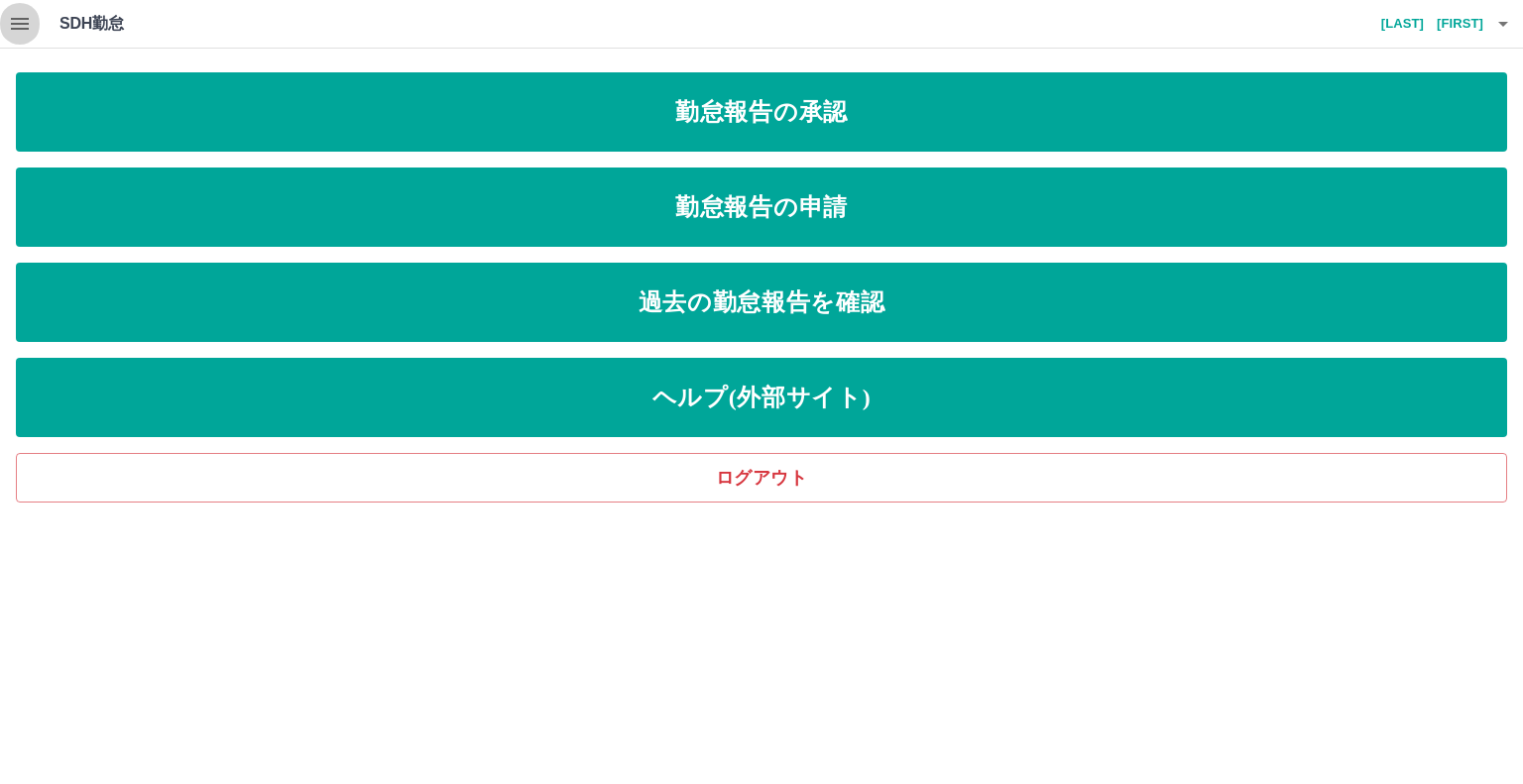 click 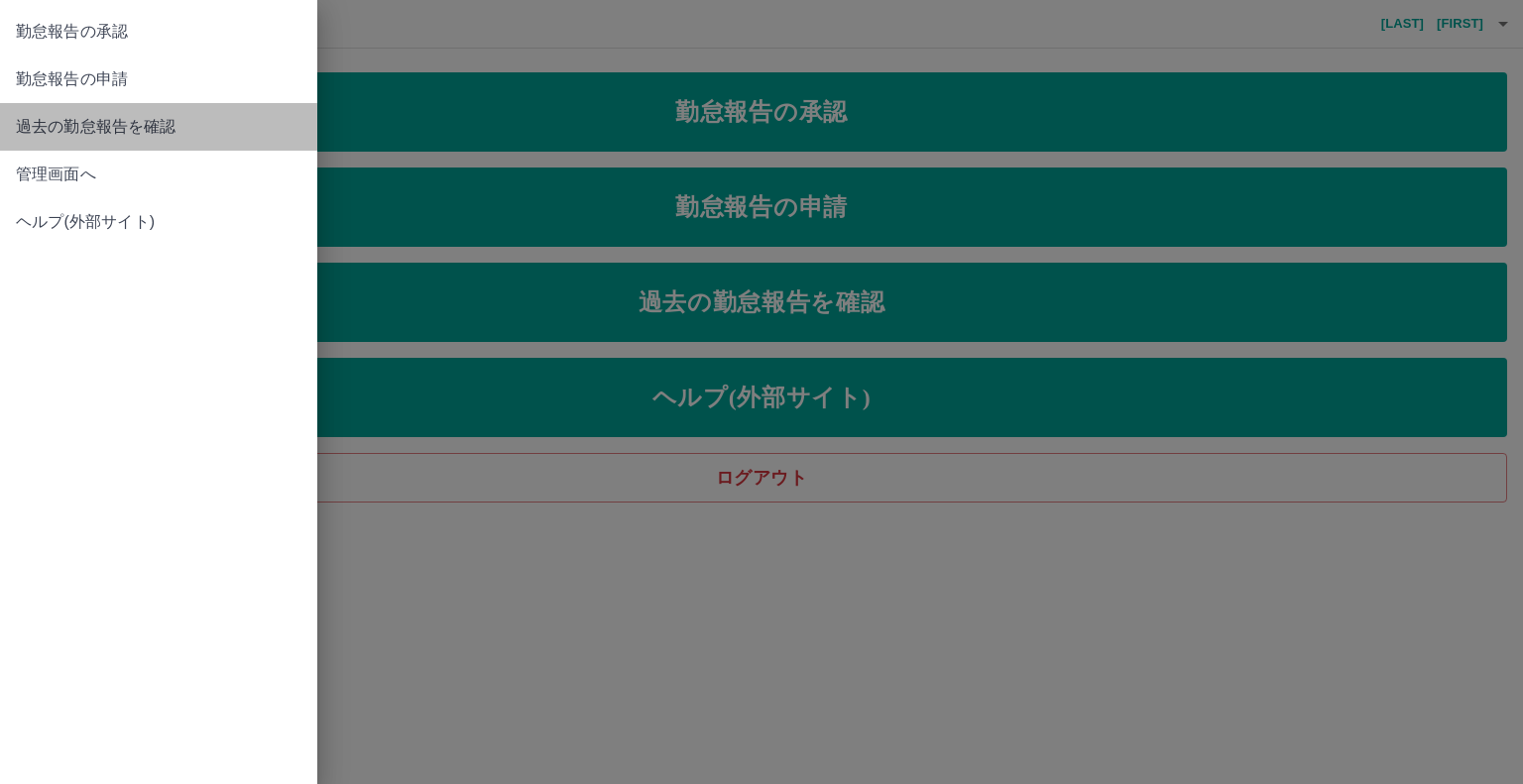 click on "過去の勤怠報告を確認" at bounding box center (159, 127) 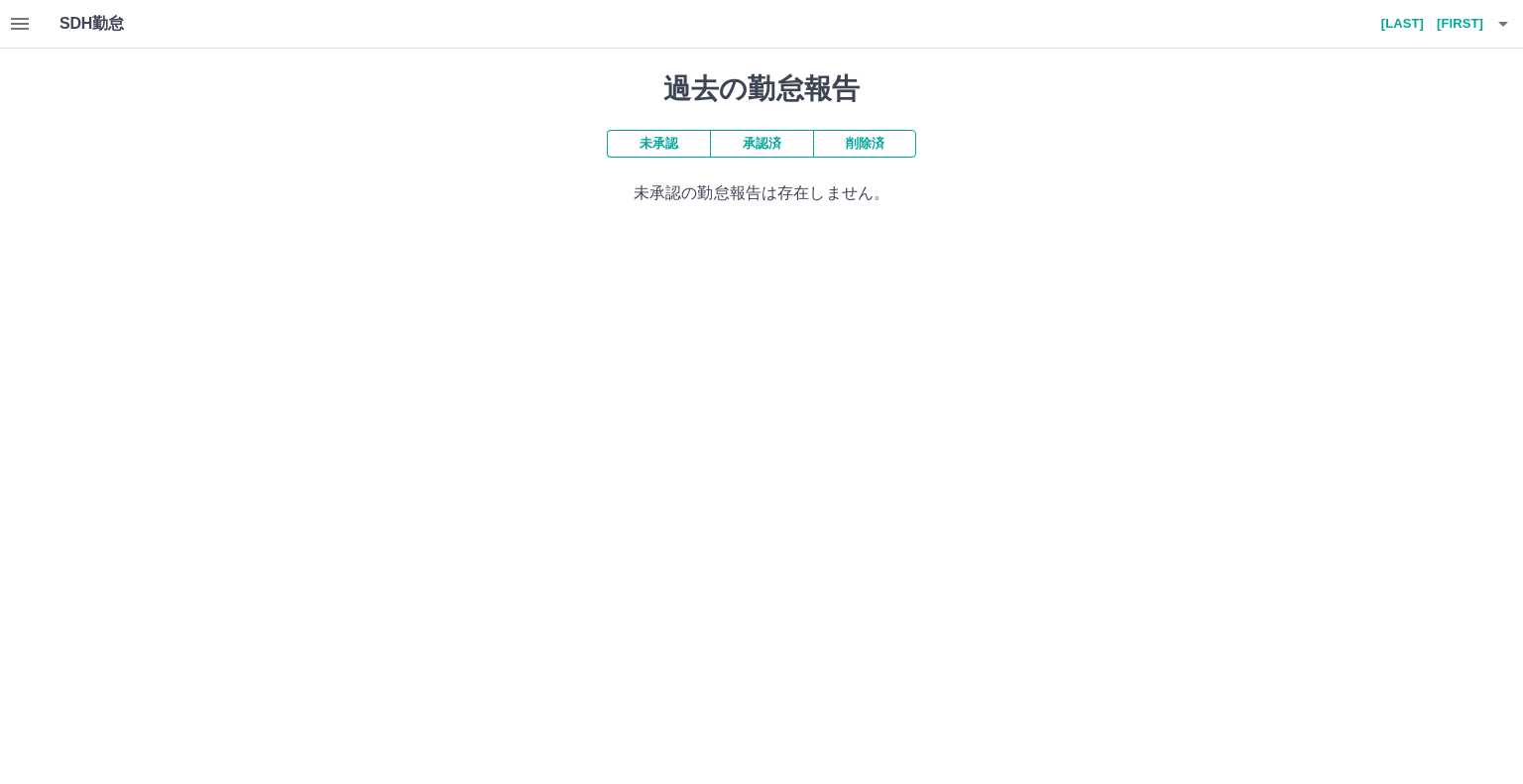 click 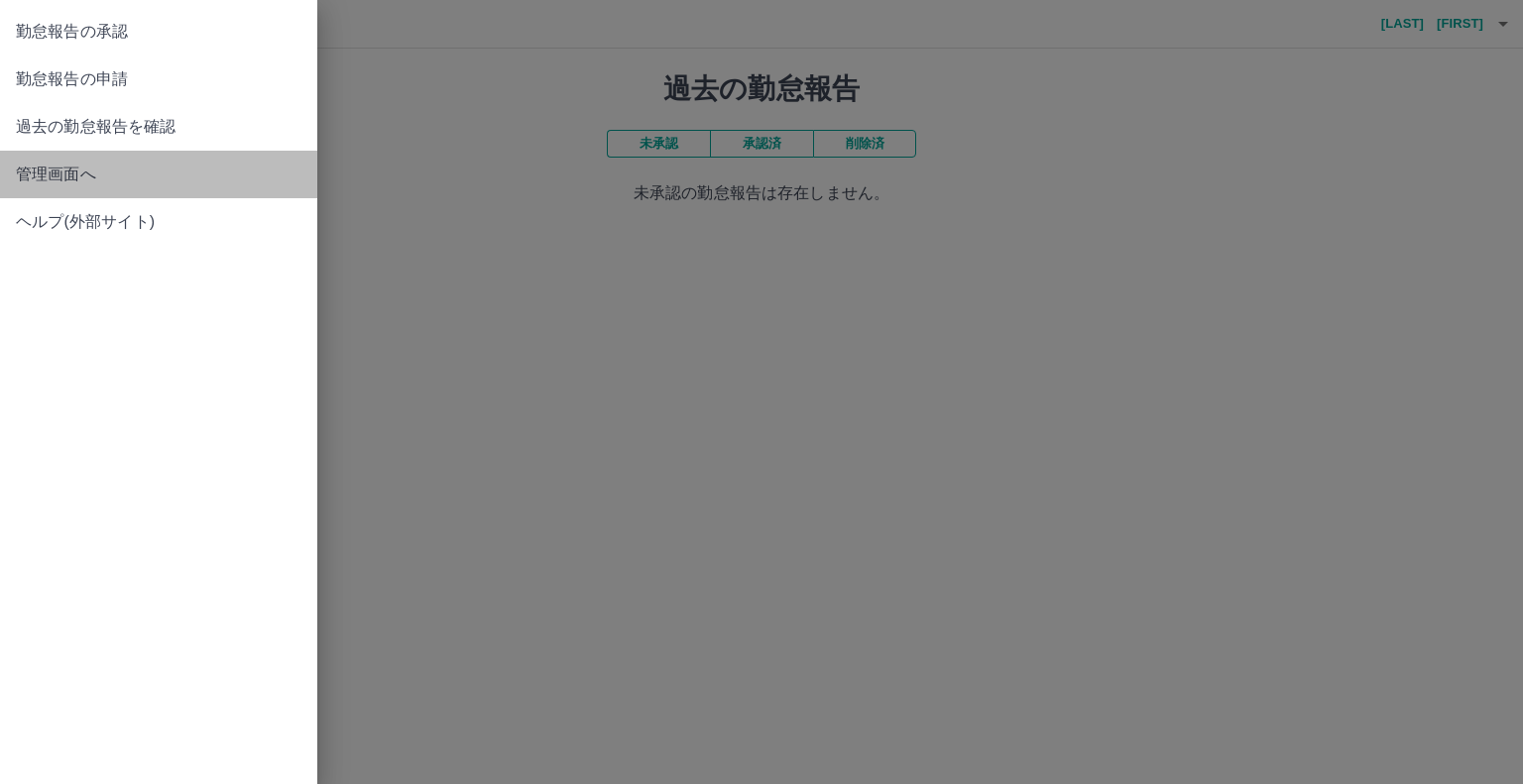 click on "管理画面へ" at bounding box center (159, 174) 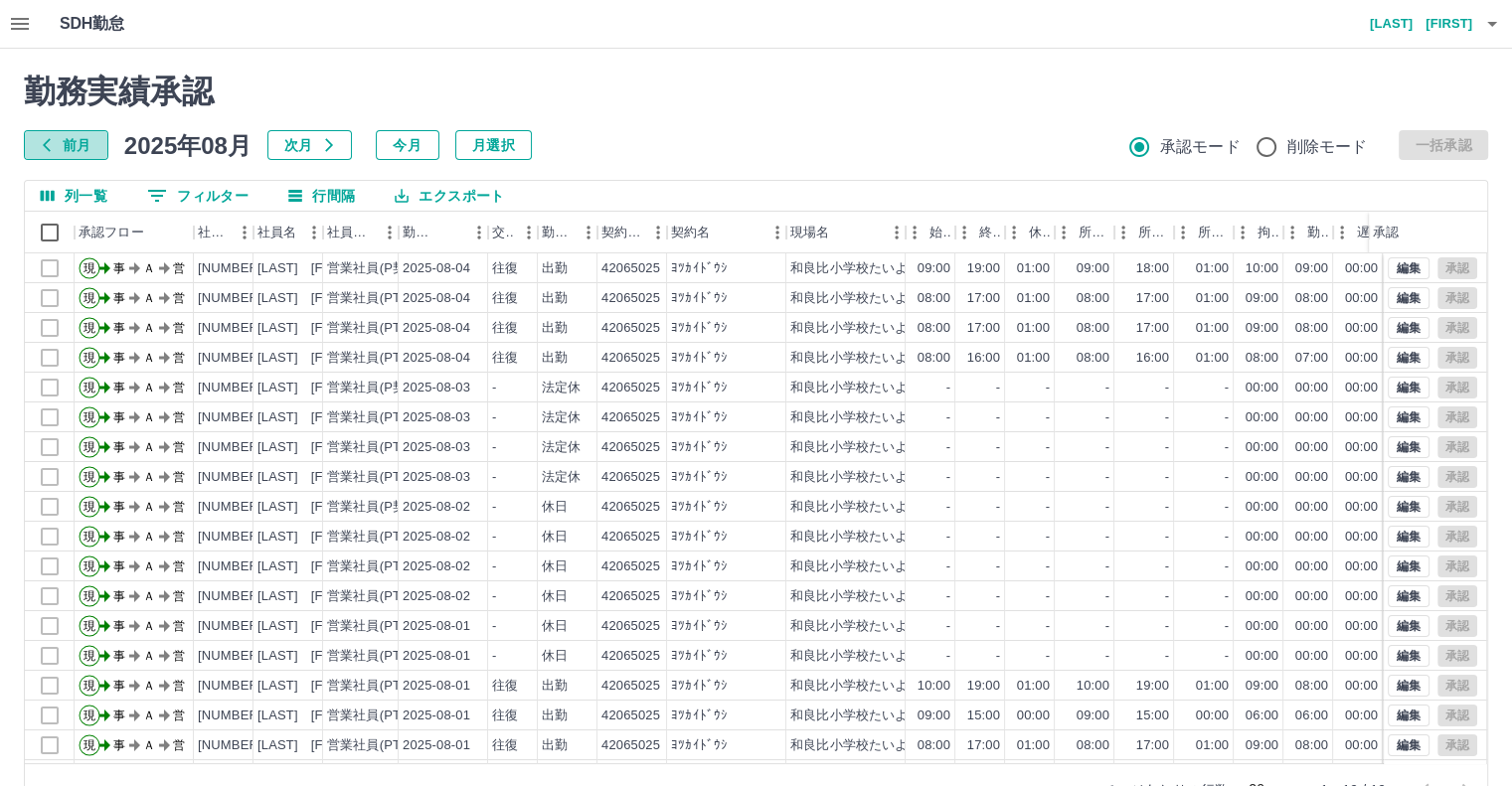 click 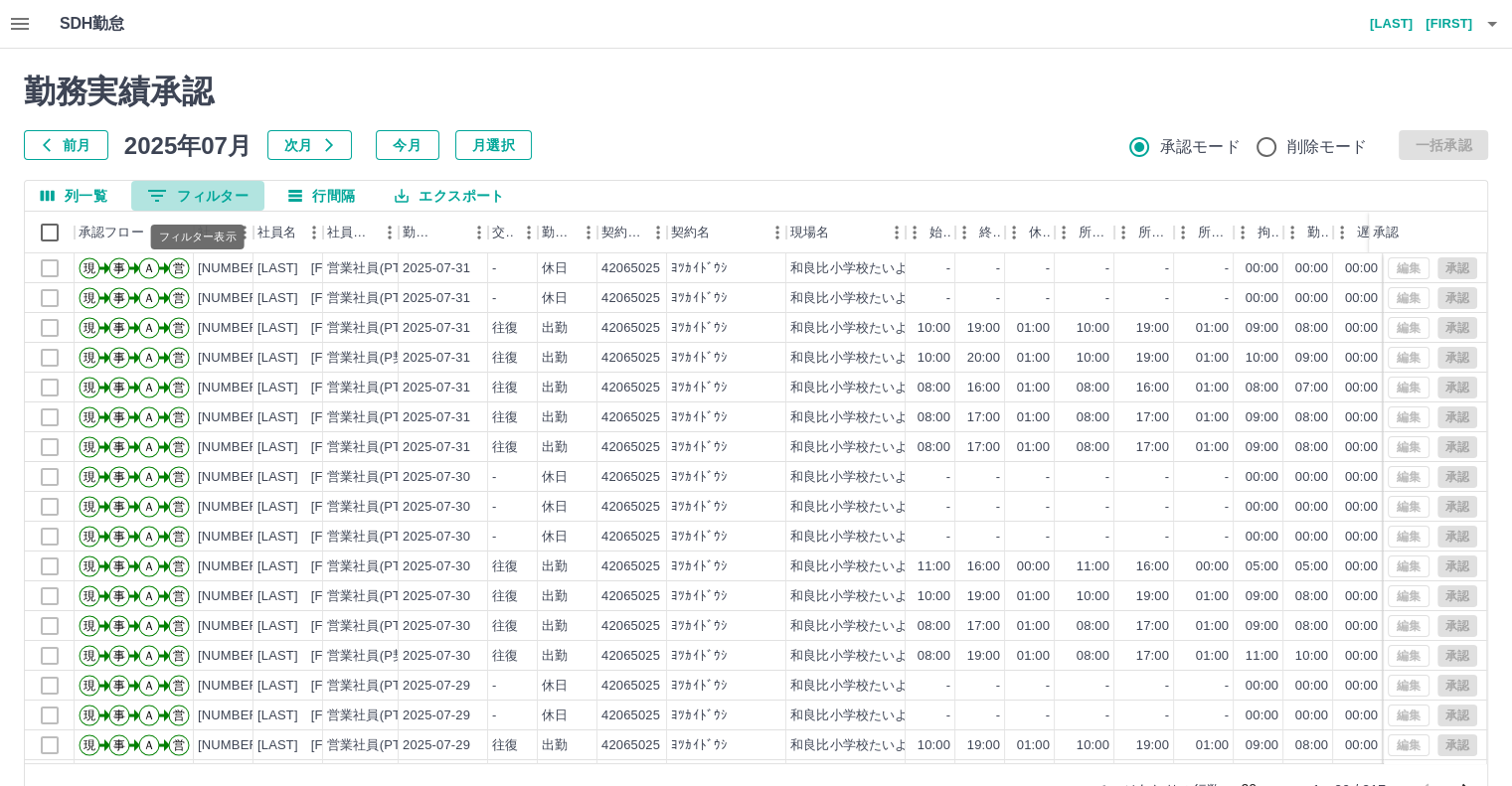 click on "0 フィルター" at bounding box center (198, 196) 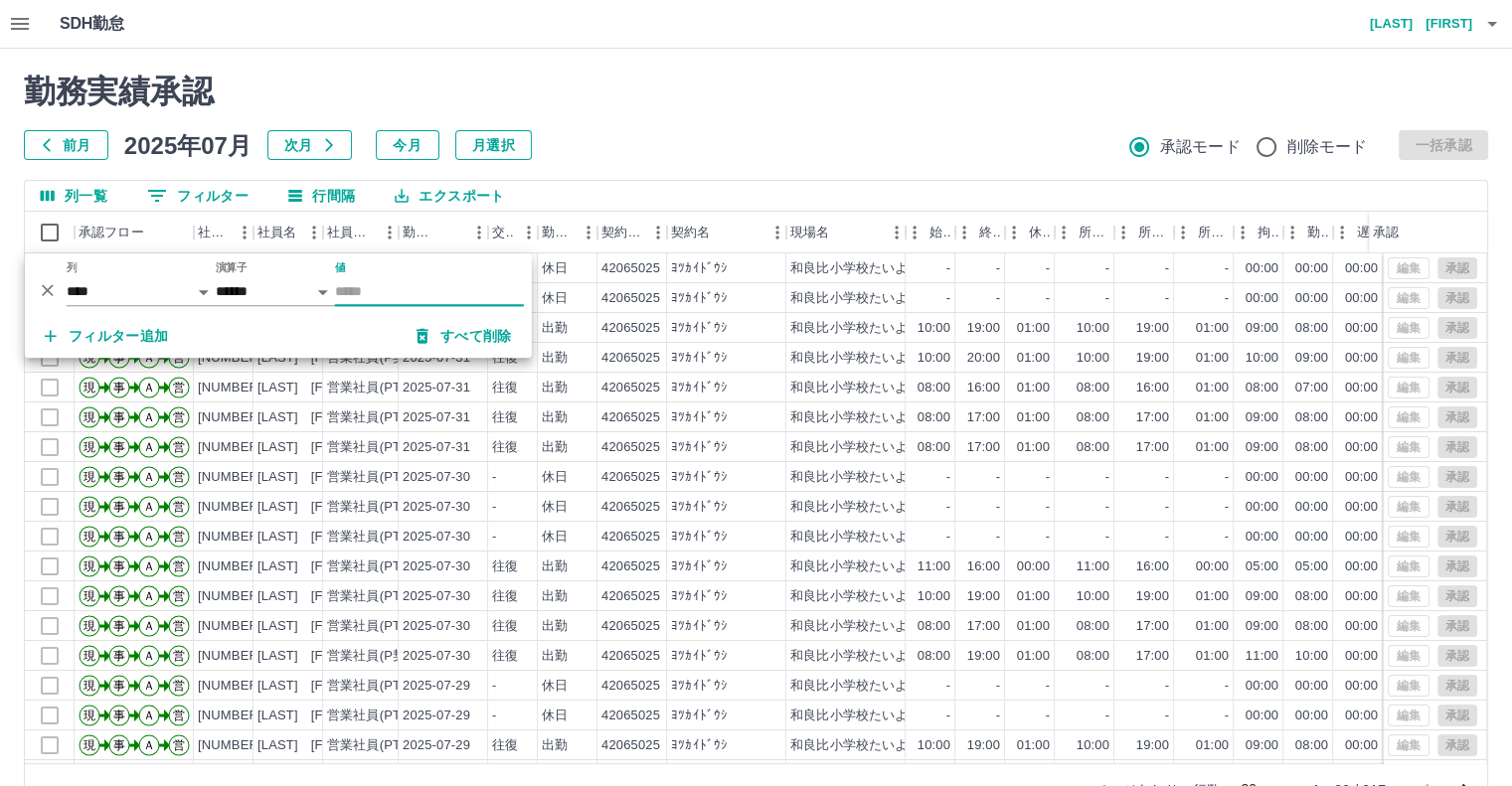 click on "値" at bounding box center (429, 291) 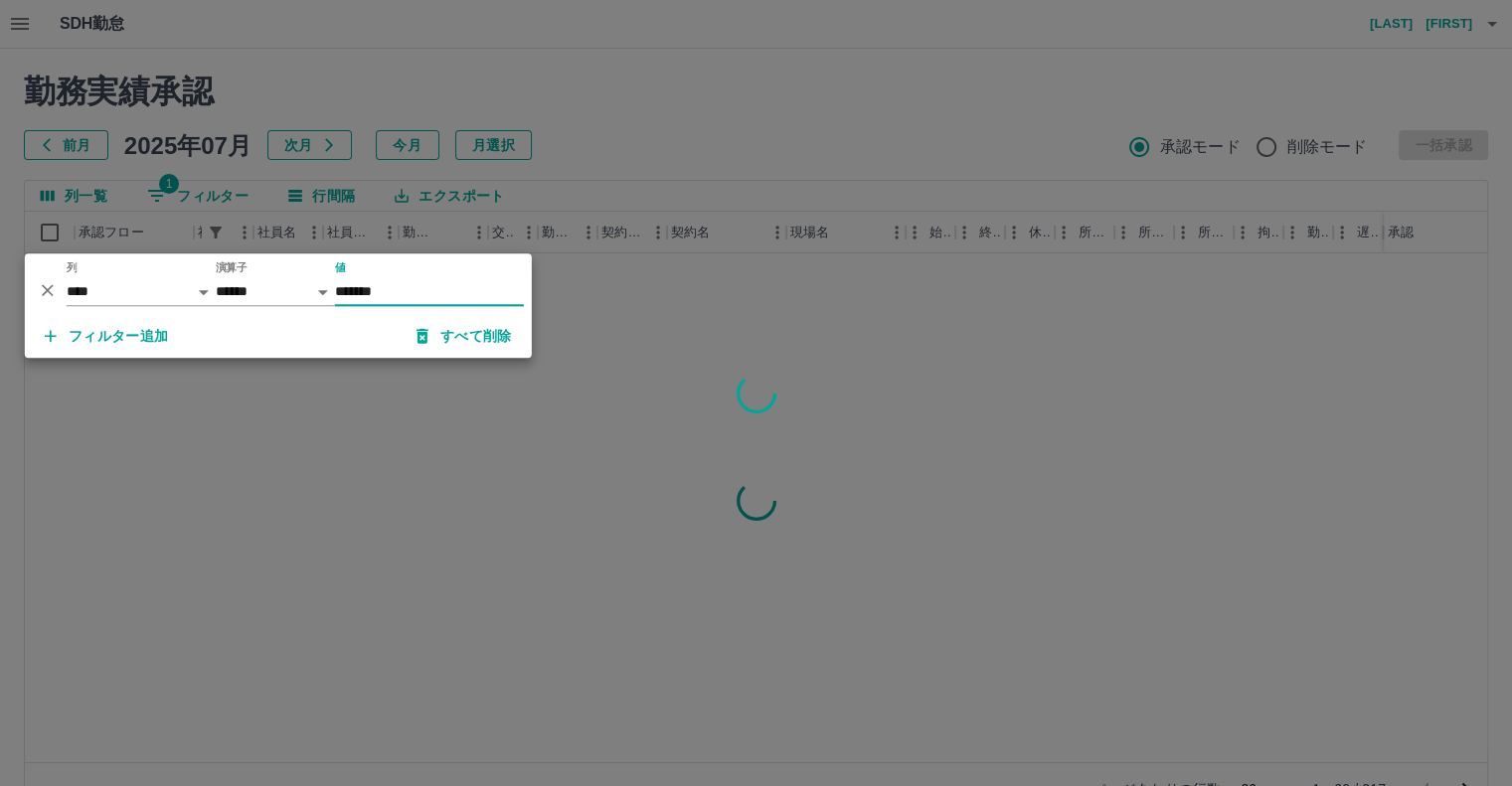 type on "*******" 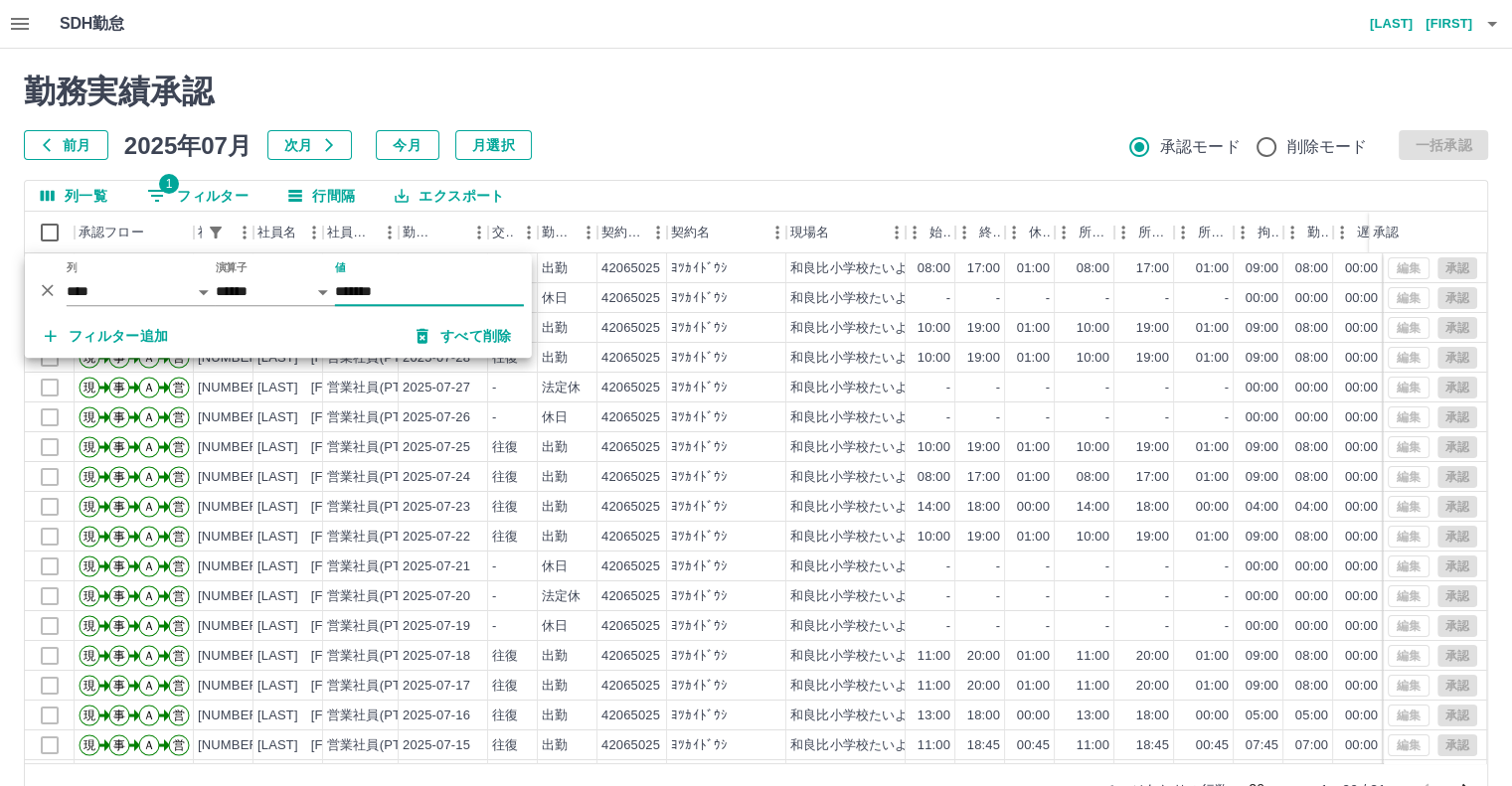 click on "勤務実績承認 前月 2025年07月 次月 今月 月選択 承認モード 削除モード 一括承認 列一覧 1 フィルター 行間隔 エクスポート 承認フロー 社員番号 社員名 社員区分 勤務日 交通費 勤務区分 契約コード 契約名 現場名 始業 終業 休憩 所定開始 所定終業 所定休憩 拘束 勤務 遅刻等 コメント ステータス 承認 現 事 Ａ 営 0102183 横山　和枝 営業社員(PT契約) 2025-07-31 往復 出勤 42065025 ﾖﾂｶｲﾄﾞｳｼ 和良比小学校たいようこどもルーム 08:00 17:00 01:00 08:00 17:00 01:00 09:00 08:00 00:00 全承認済 現 事 Ａ 営 0102183 横山　和枝 営業社員(PT契約) 2025-07-30  -  休日 42065025 ﾖﾂｶｲﾄﾞｳｼ 和良比小学校たいようこどもルーム - - - - - - 00:00 00:00 00:00 全承認済 現 事 Ａ 営 0102183 横山　和枝 営業社員(PT契約) 2025-07-29 往復 出勤 42065025 ﾖﾂｶｲﾄﾞｳｼ 10:00 19:00 01:00 10:00 19:00 01:00 09:00 08:00" at bounding box center (756, 444) 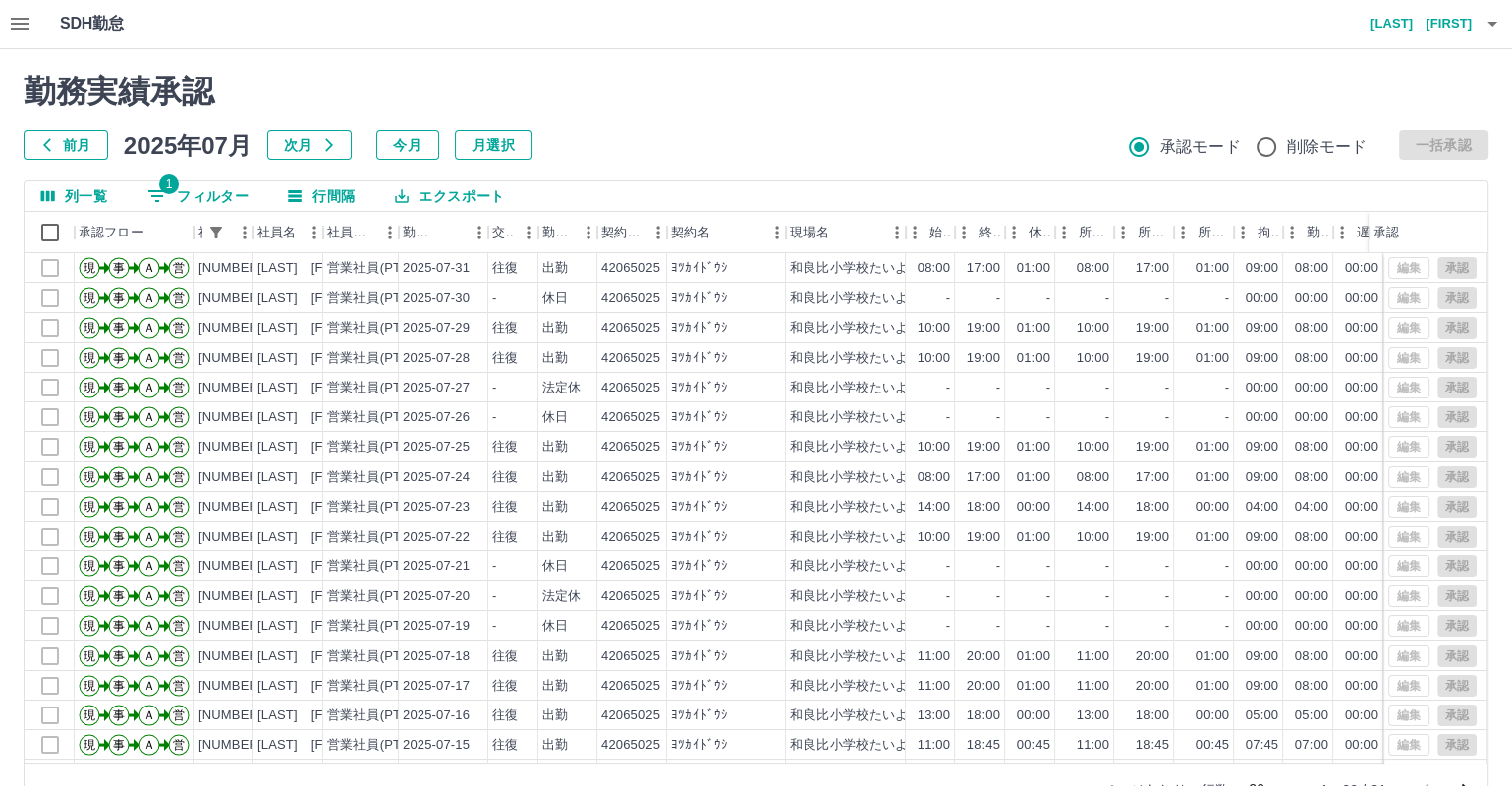 click on "エクスポート" at bounding box center (449, 196) 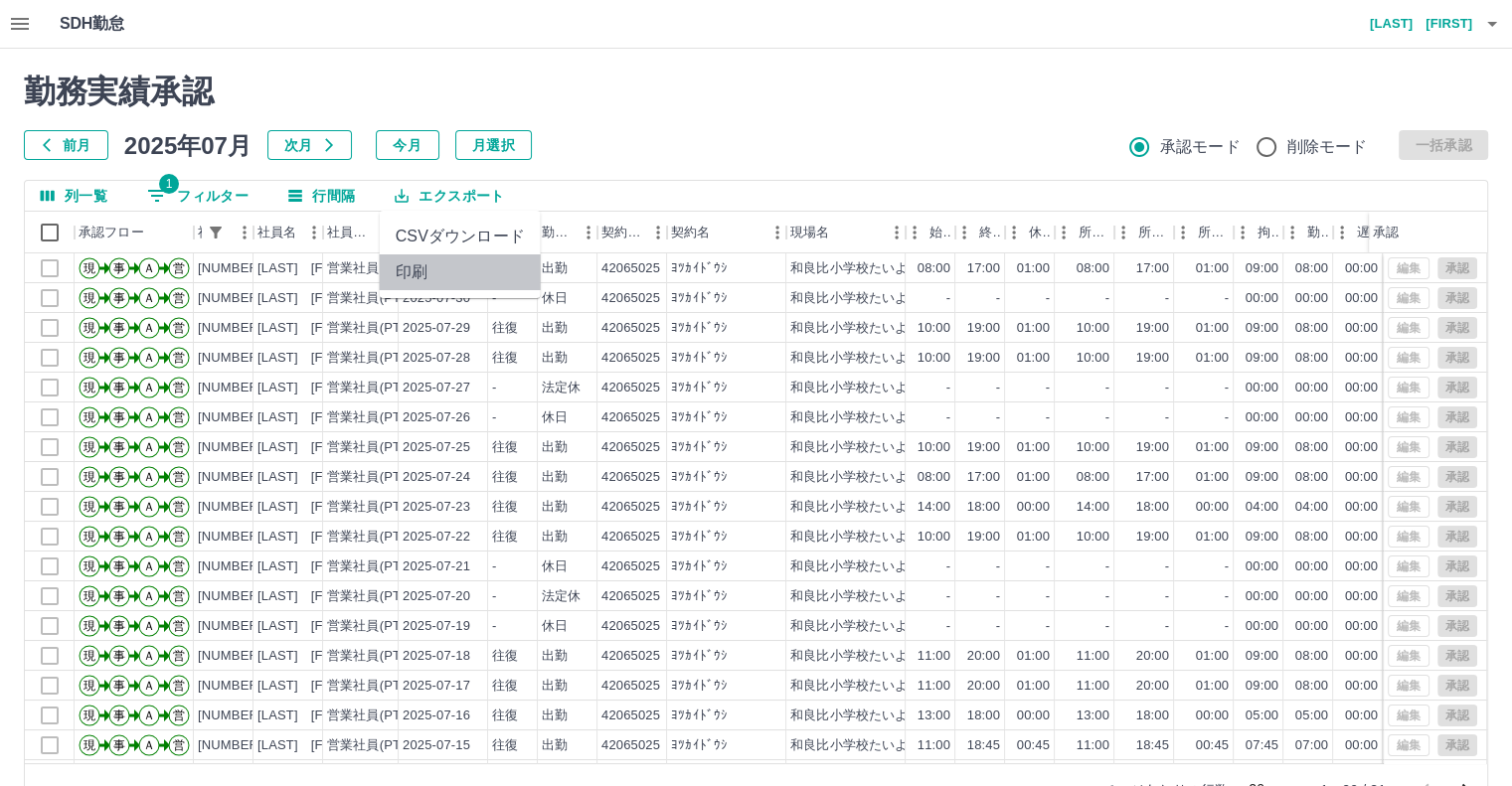 click on "印刷" at bounding box center (460, 272) 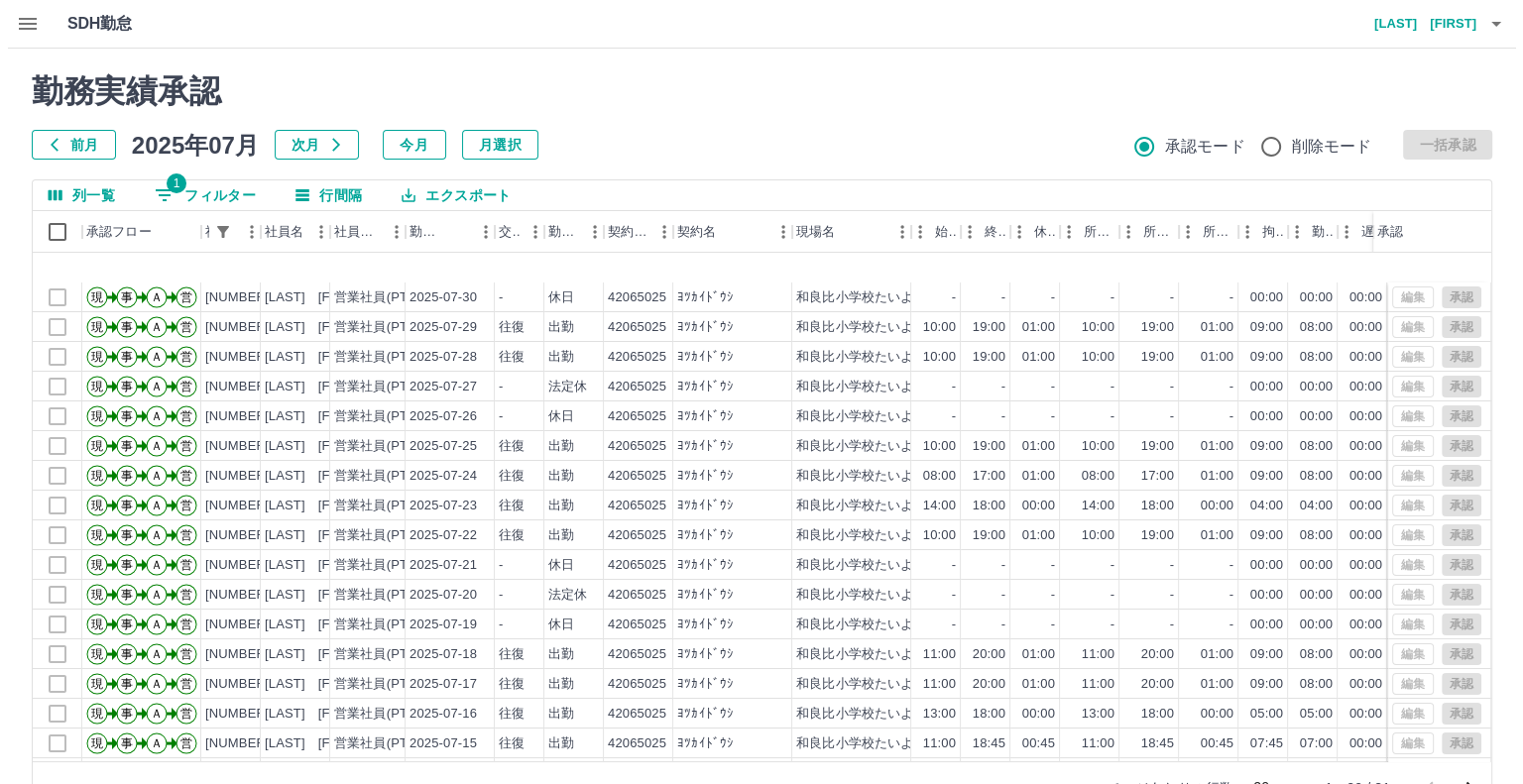 scroll, scrollTop: 54, scrollLeft: 0, axis: vertical 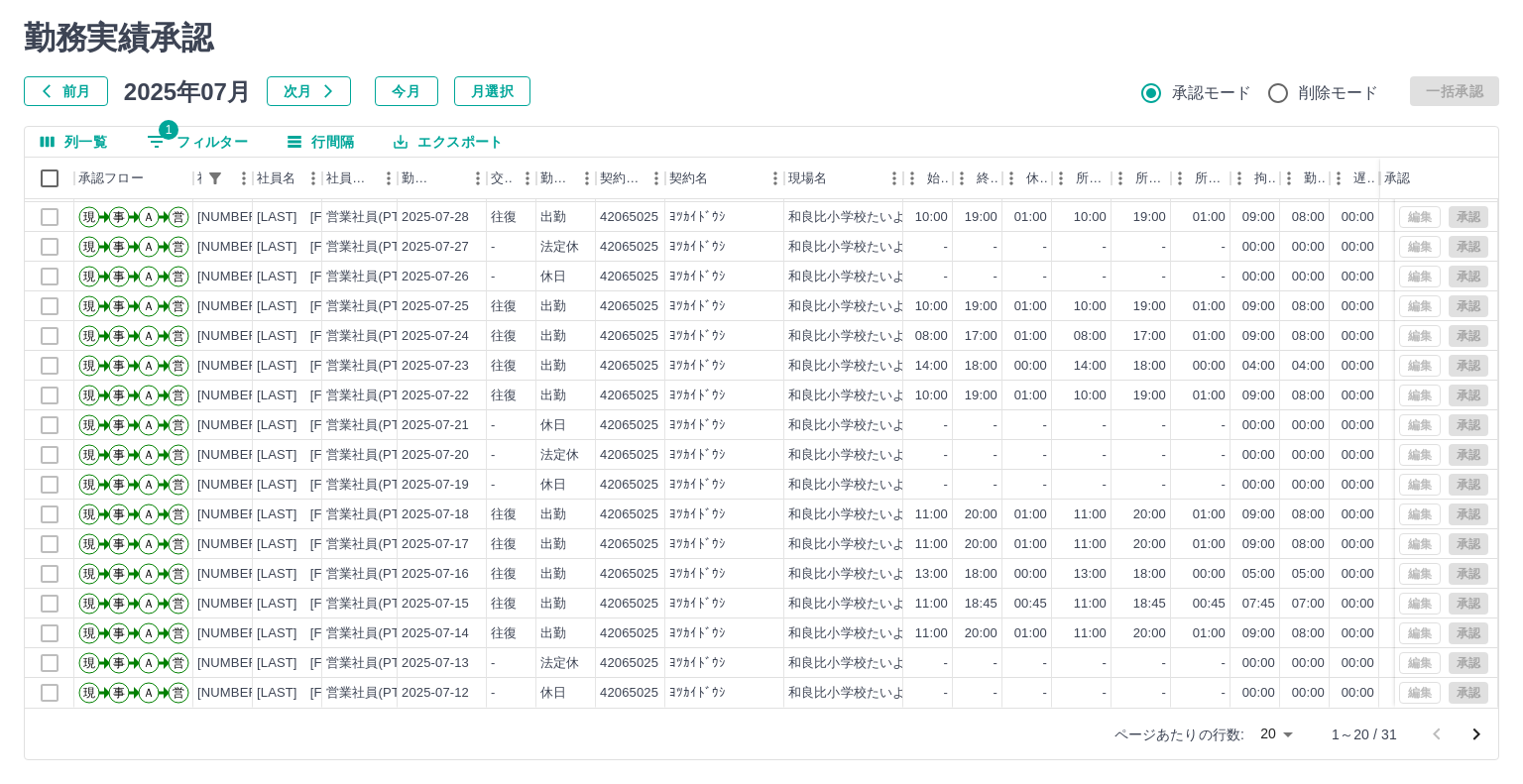 click on "SDH勤怠 野口　郁子 勤務実績承認 前月 2025年07月 次月 今月 月選択 承認モード 削除モード 一括承認 列一覧 1 フィルター 行間隔 エクスポート 承認フロー 社員番号 社員名 社員区分 勤務日 交通費 勤務区分 契約コード 契約名 現場名 始業 終業 休憩 所定開始 所定終業 所定休憩 拘束 勤務 遅刻等 コメント ステータス 承認 現 事 Ａ 営 0102183 横山　和枝 営業社員(PT契約) 2025-07-30  -  休日 42065025 ﾖﾂｶｲﾄﾞｳｼ 和良比小学校たいようこどもルーム - - - - - - 00:00 00:00 00:00 全承認済 現 事 Ａ 営 0102183 横山　和枝 営業社員(PT契約) 2025-07-29 往復 出勤 42065025 ﾖﾂｶｲﾄﾞｳｼ 和良比小学校たいようこどもルーム 10:00 19:00 01:00 10:00 19:00 01:00 09:00 08:00 00:00 全承認済 現 事 Ａ 営 0102183 横山　和枝 営業社員(PT契約) 2025-07-28 往復 出勤 42065025 ﾖﾂｶｲﾄﾞｳｼ 10:00 19:00 01:00 現" at bounding box center [762, 365] 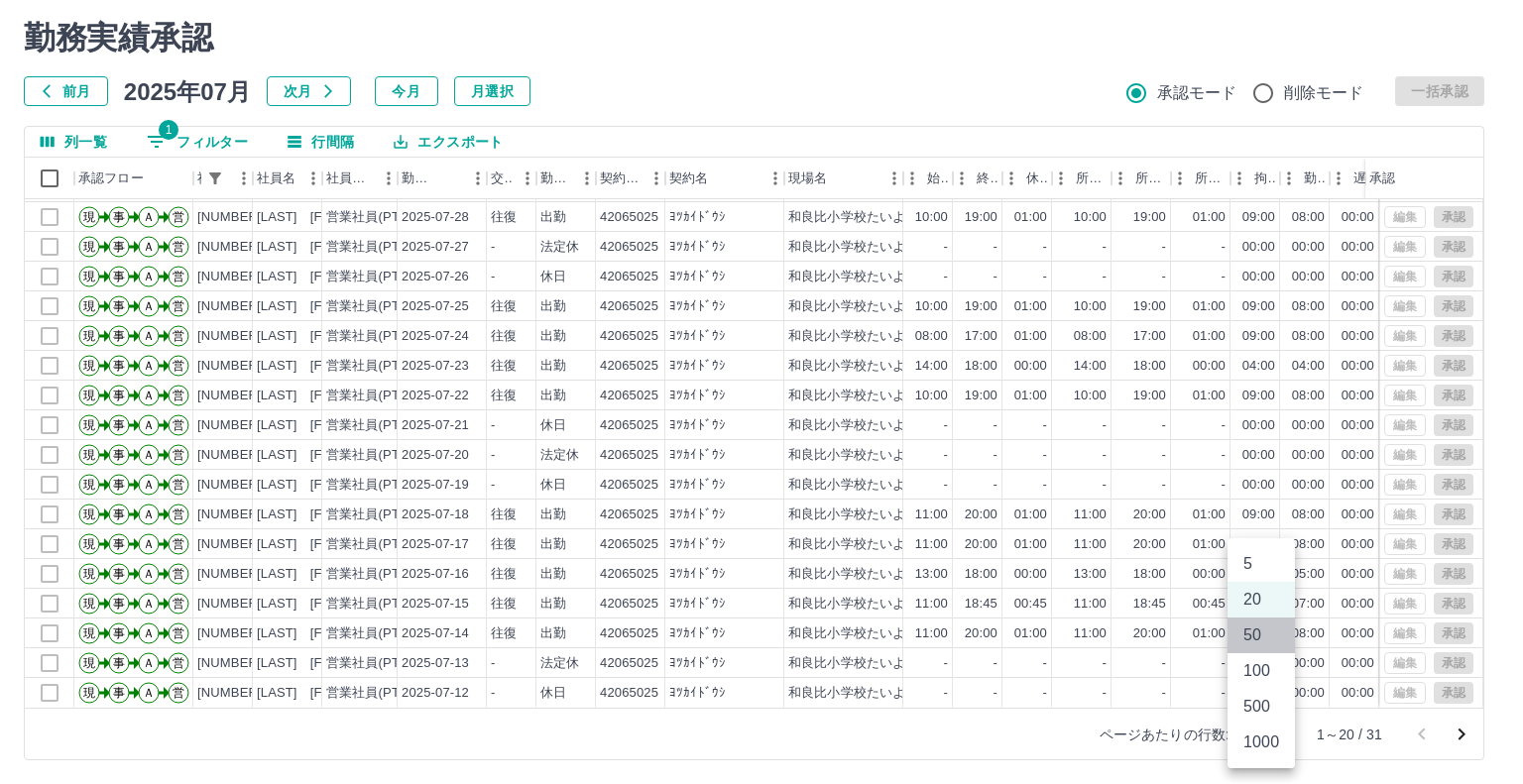 click on "50" at bounding box center [1261, 635] 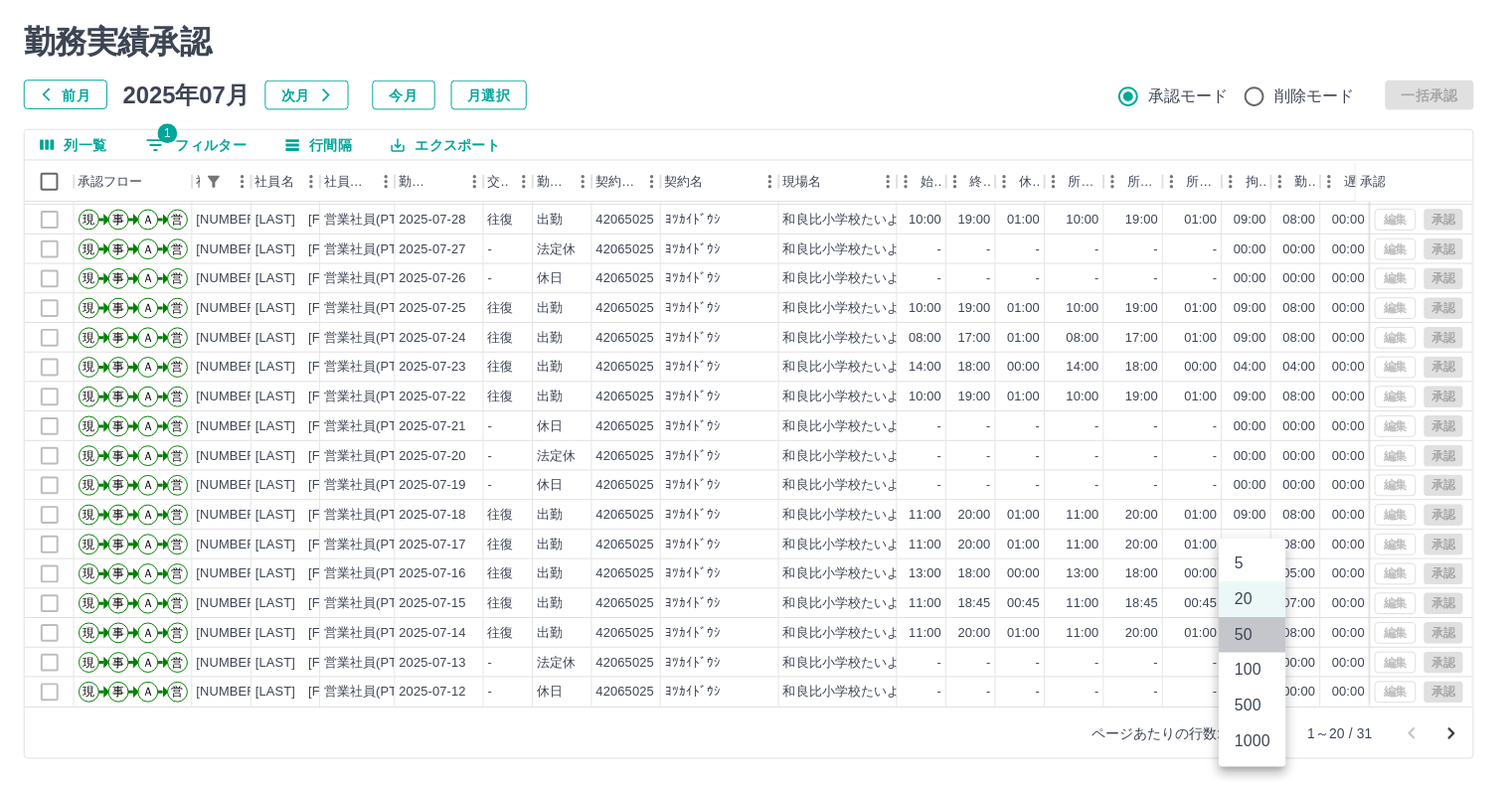 scroll, scrollTop: 0, scrollLeft: 0, axis: both 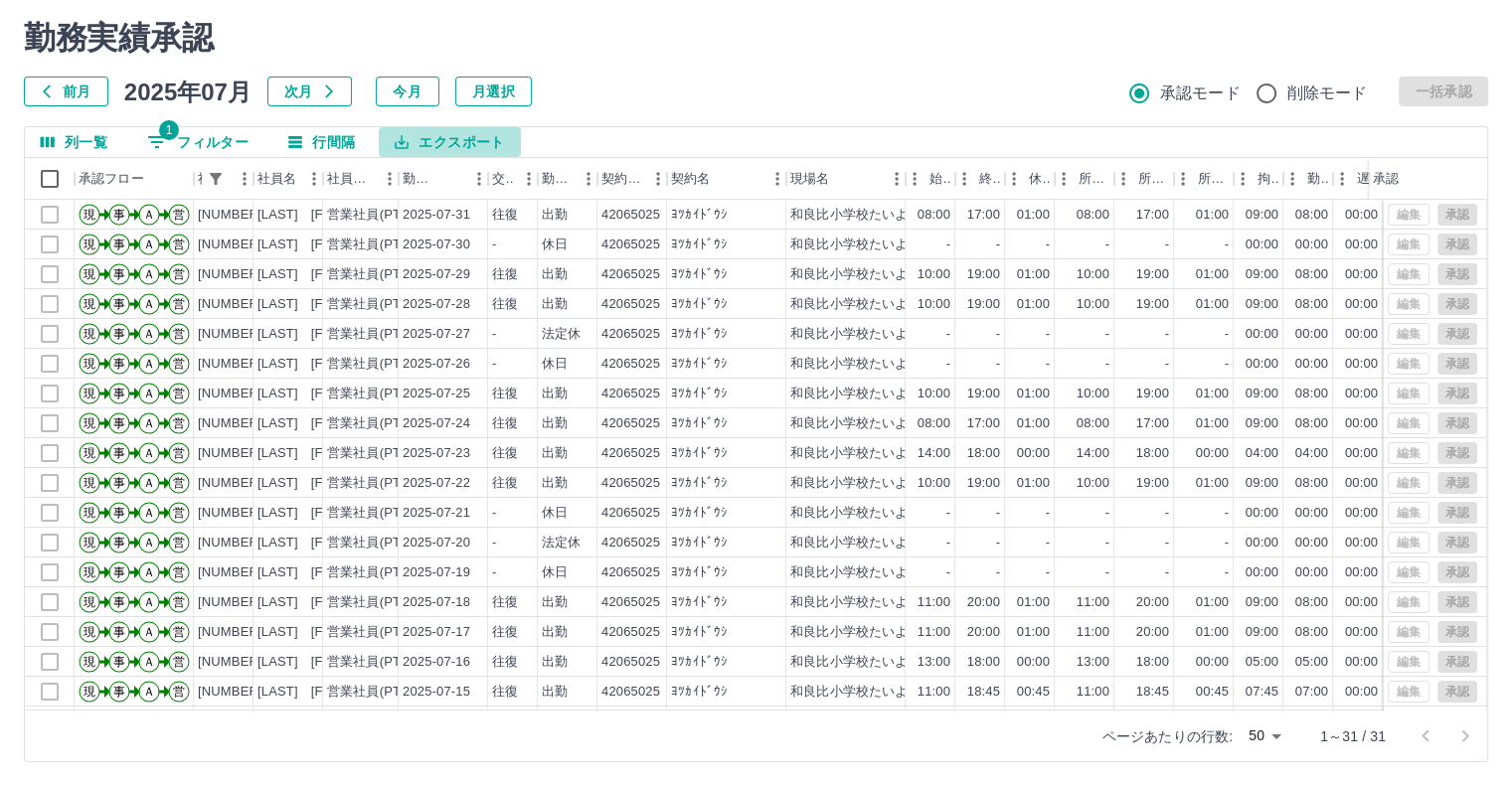 click on "エクスポート" at bounding box center [449, 142] 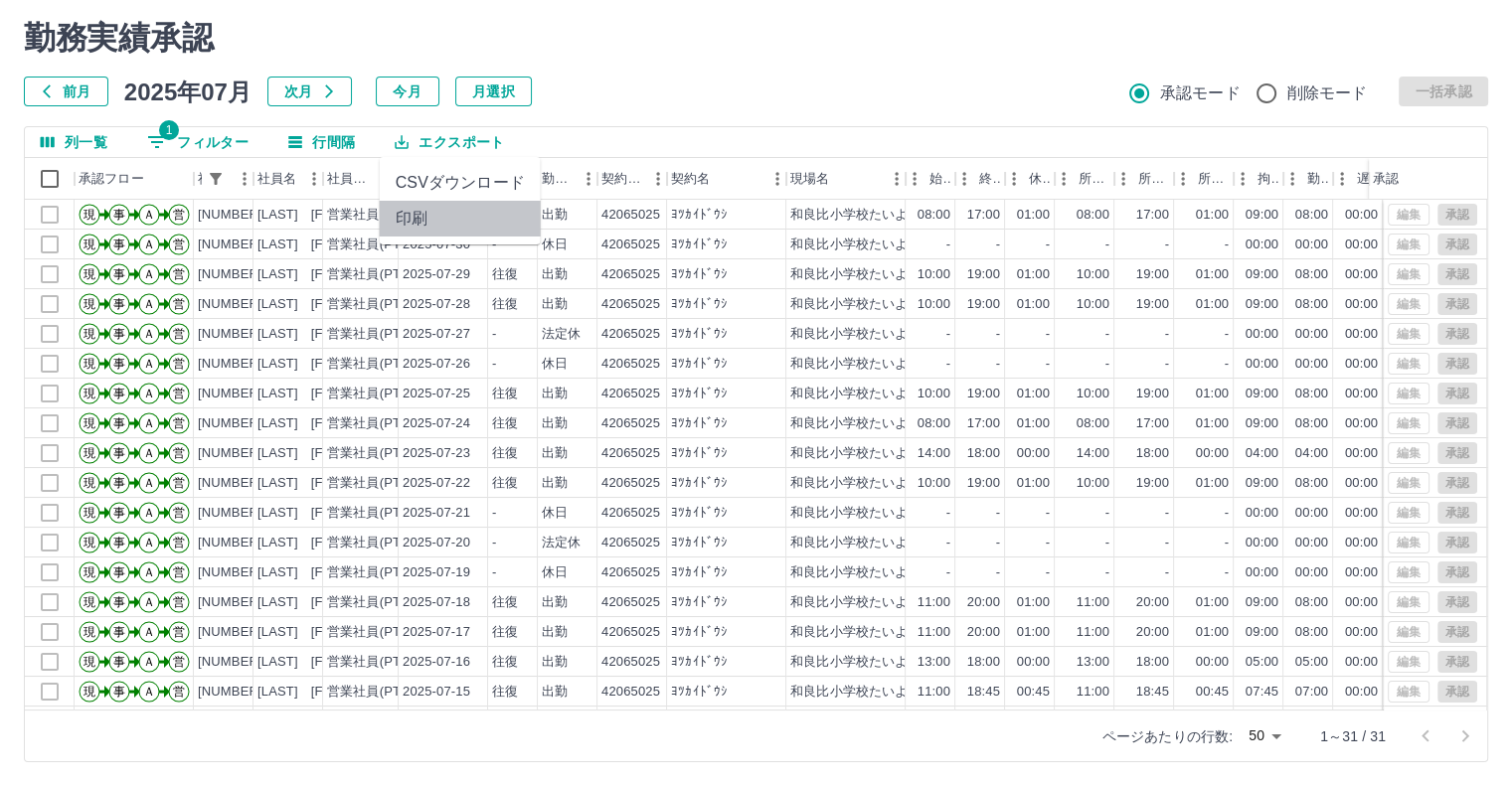 click on "印刷" at bounding box center (460, 219) 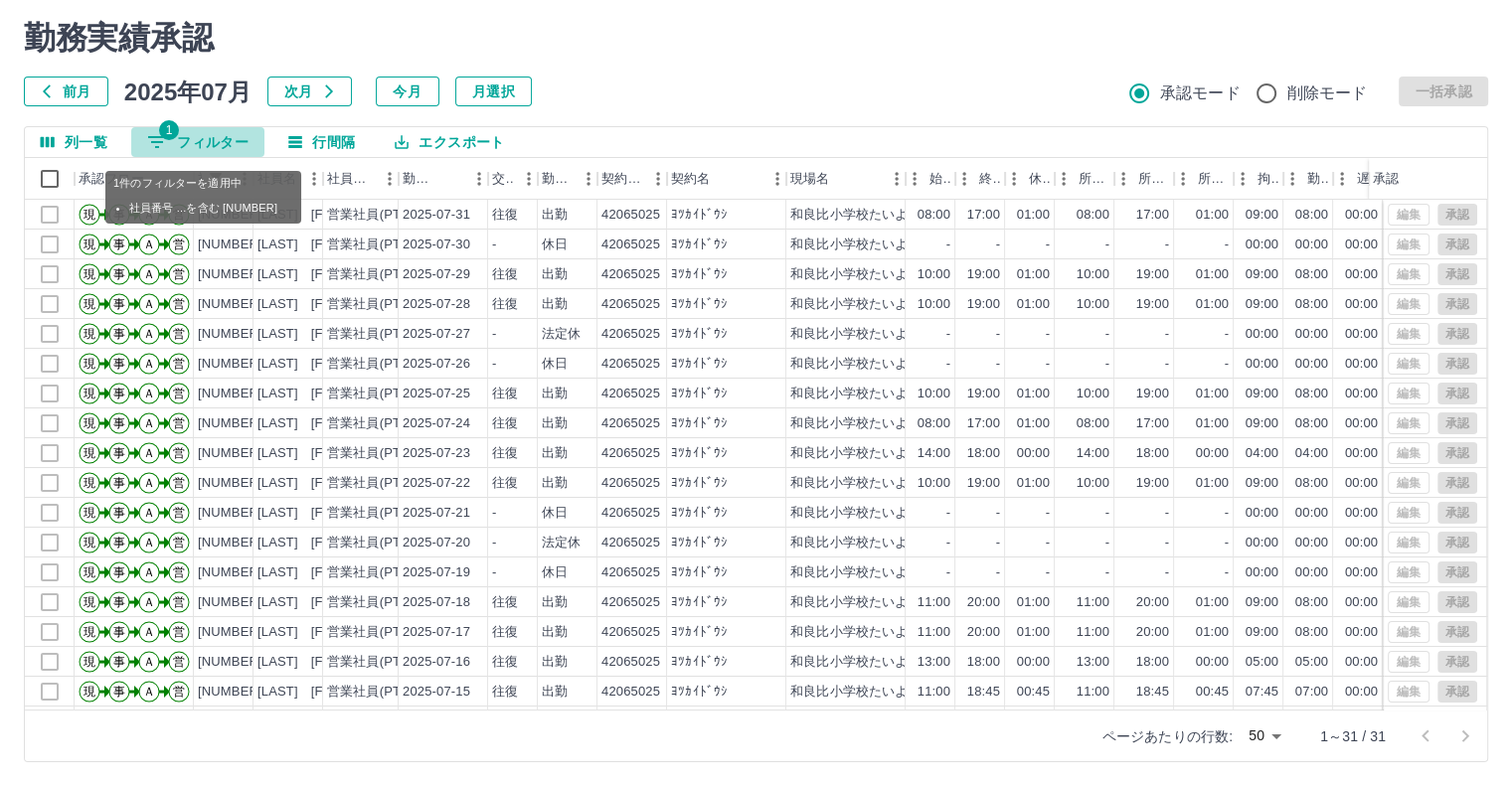 click on "1 フィルター" at bounding box center [198, 142] 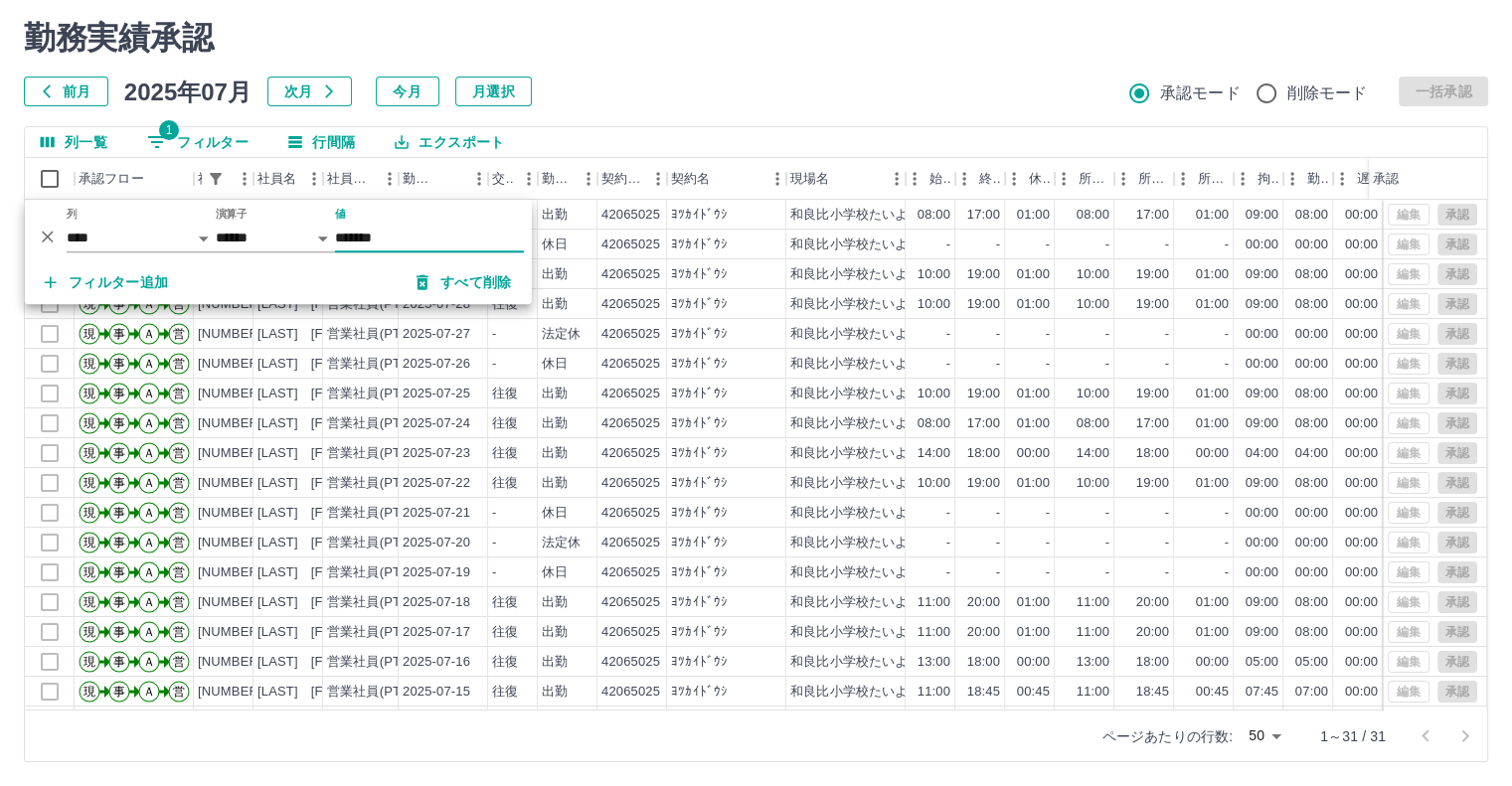 drag, startPoint x: 402, startPoint y: 241, endPoint x: 318, endPoint y: 218, distance: 87.09191 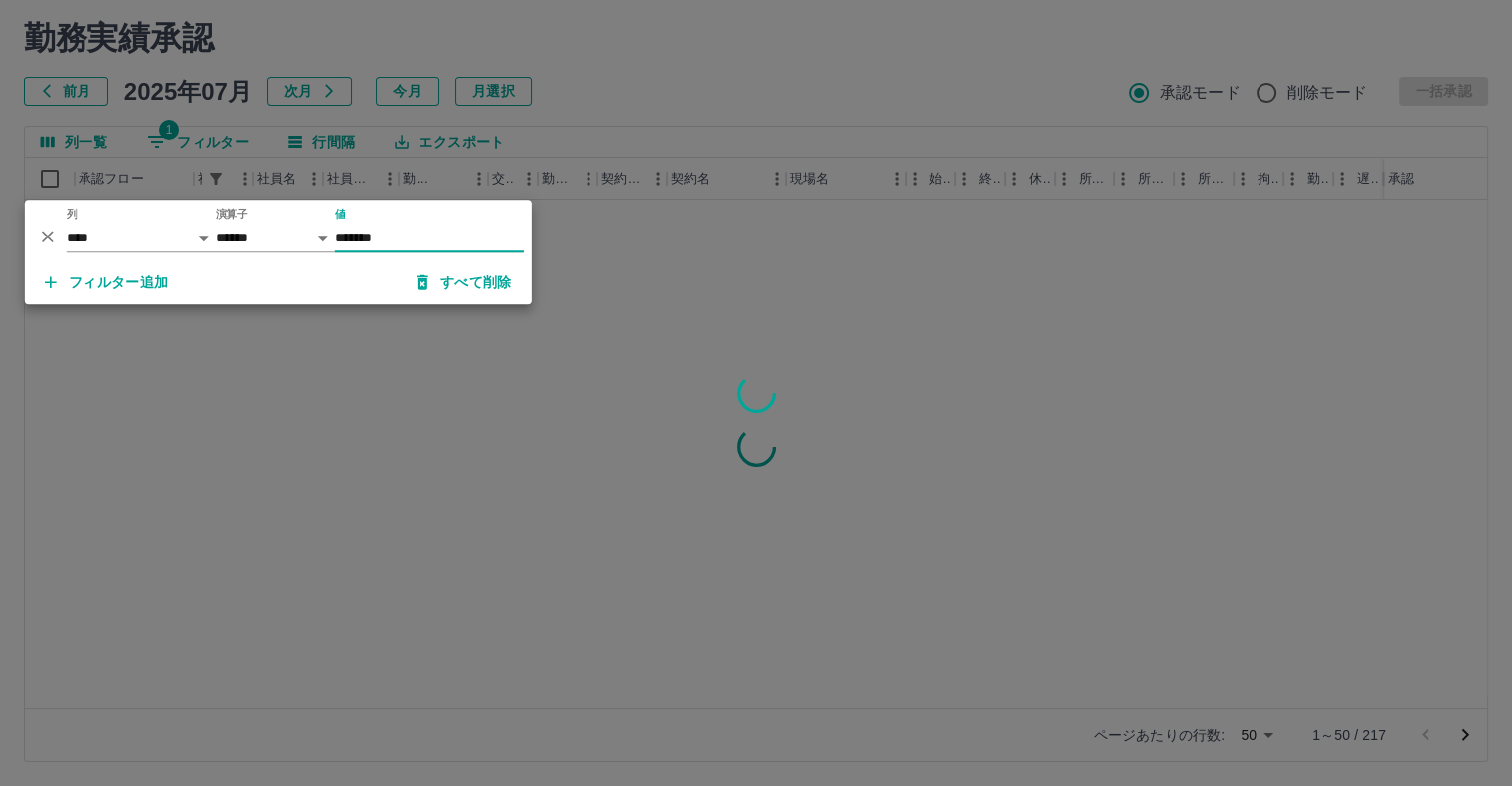 type on "*******" 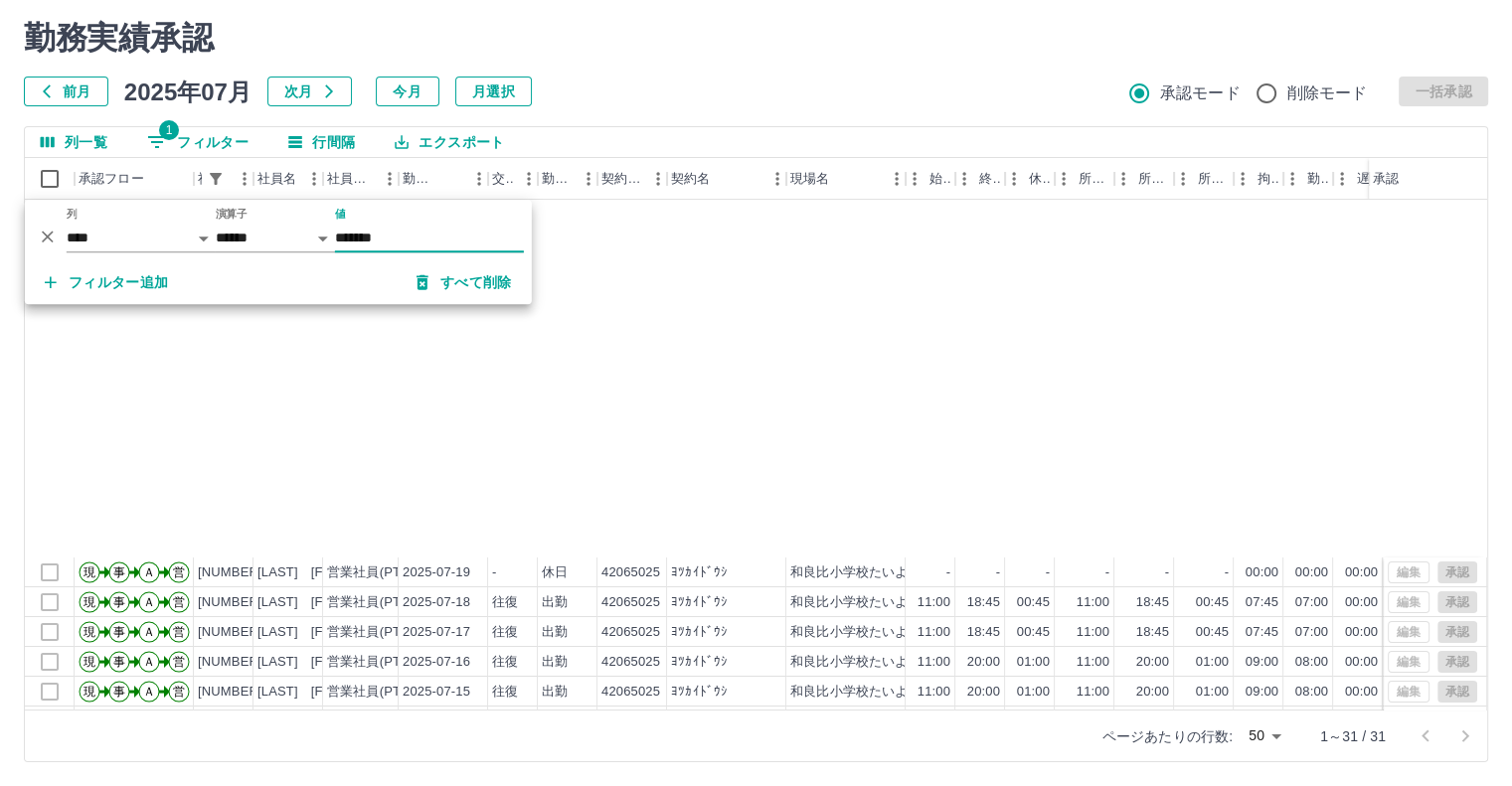 click on "エクスポート" at bounding box center (449, 142) 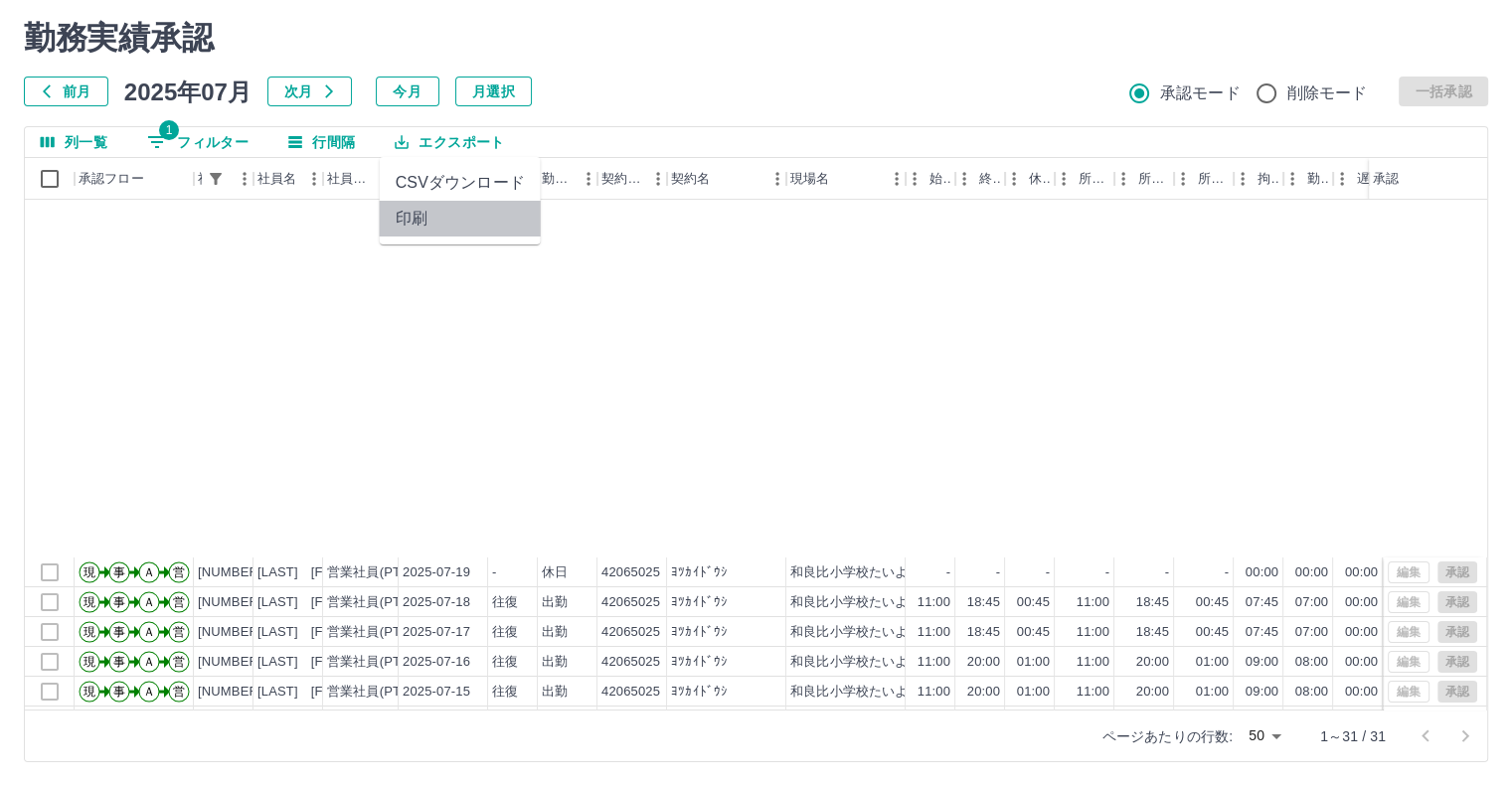 click on "印刷" at bounding box center (460, 219) 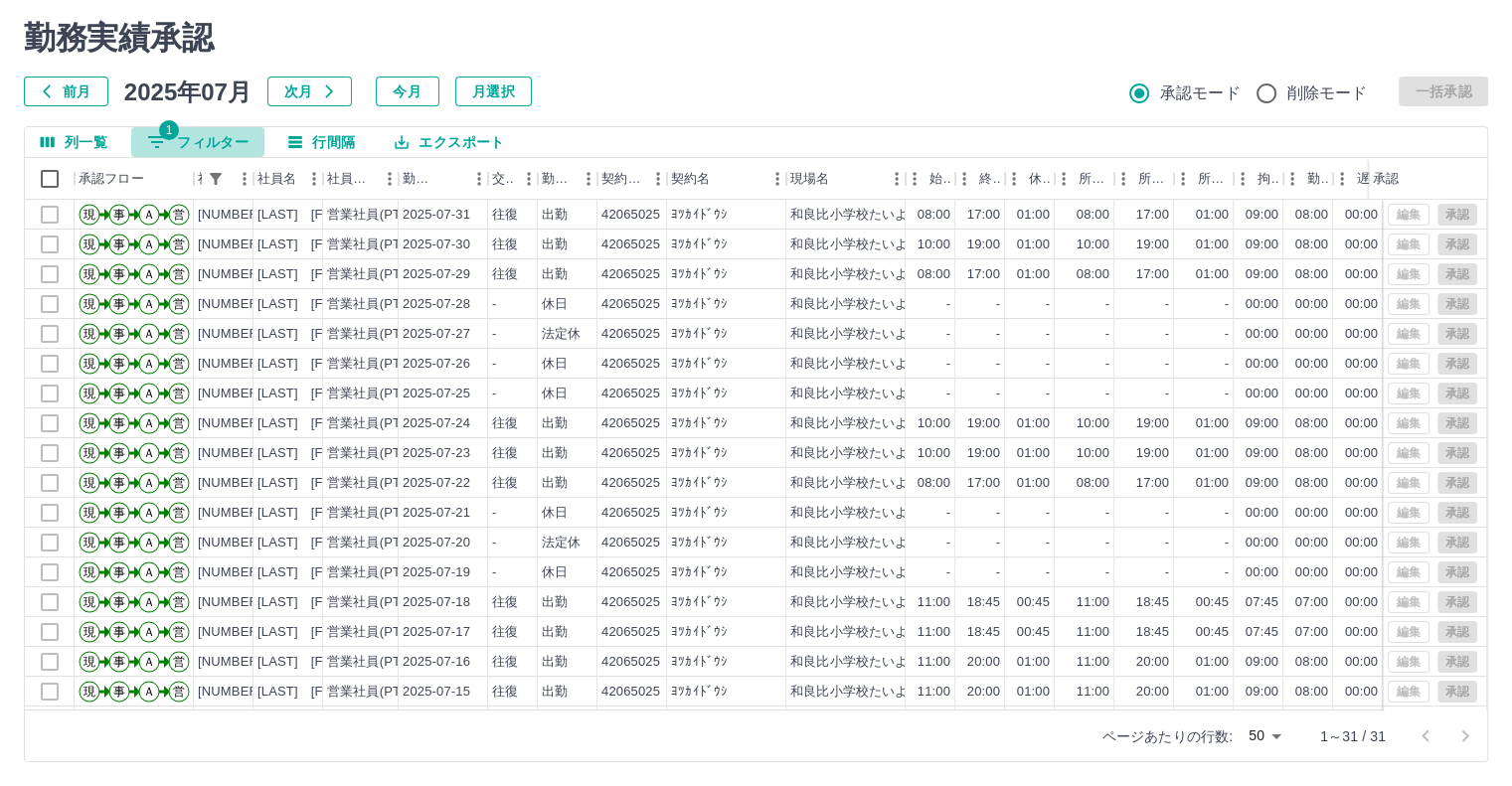 click on "1 フィルター" at bounding box center [198, 142] 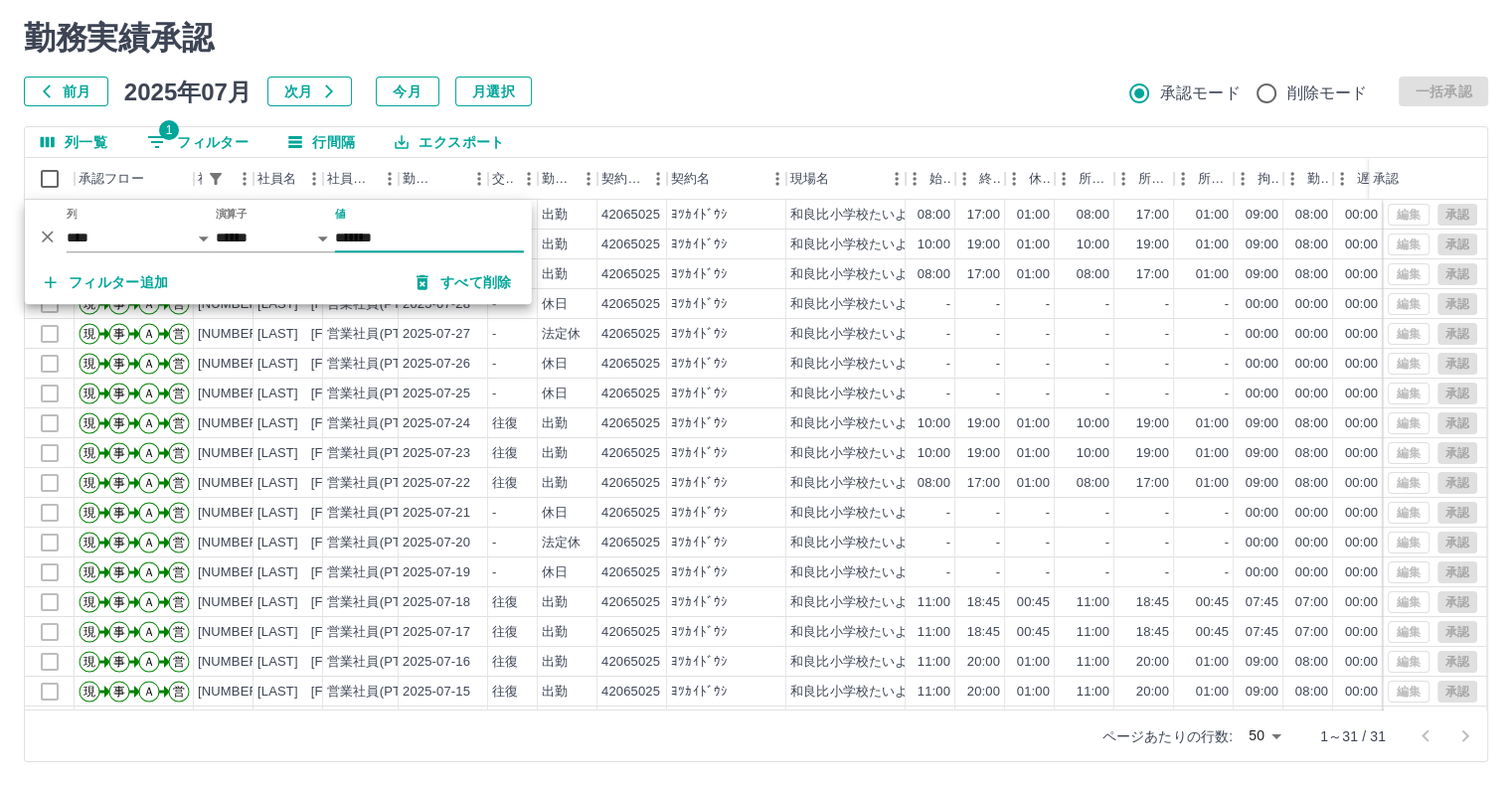 drag, startPoint x: 420, startPoint y: 231, endPoint x: 330, endPoint y: 216, distance: 91.24144 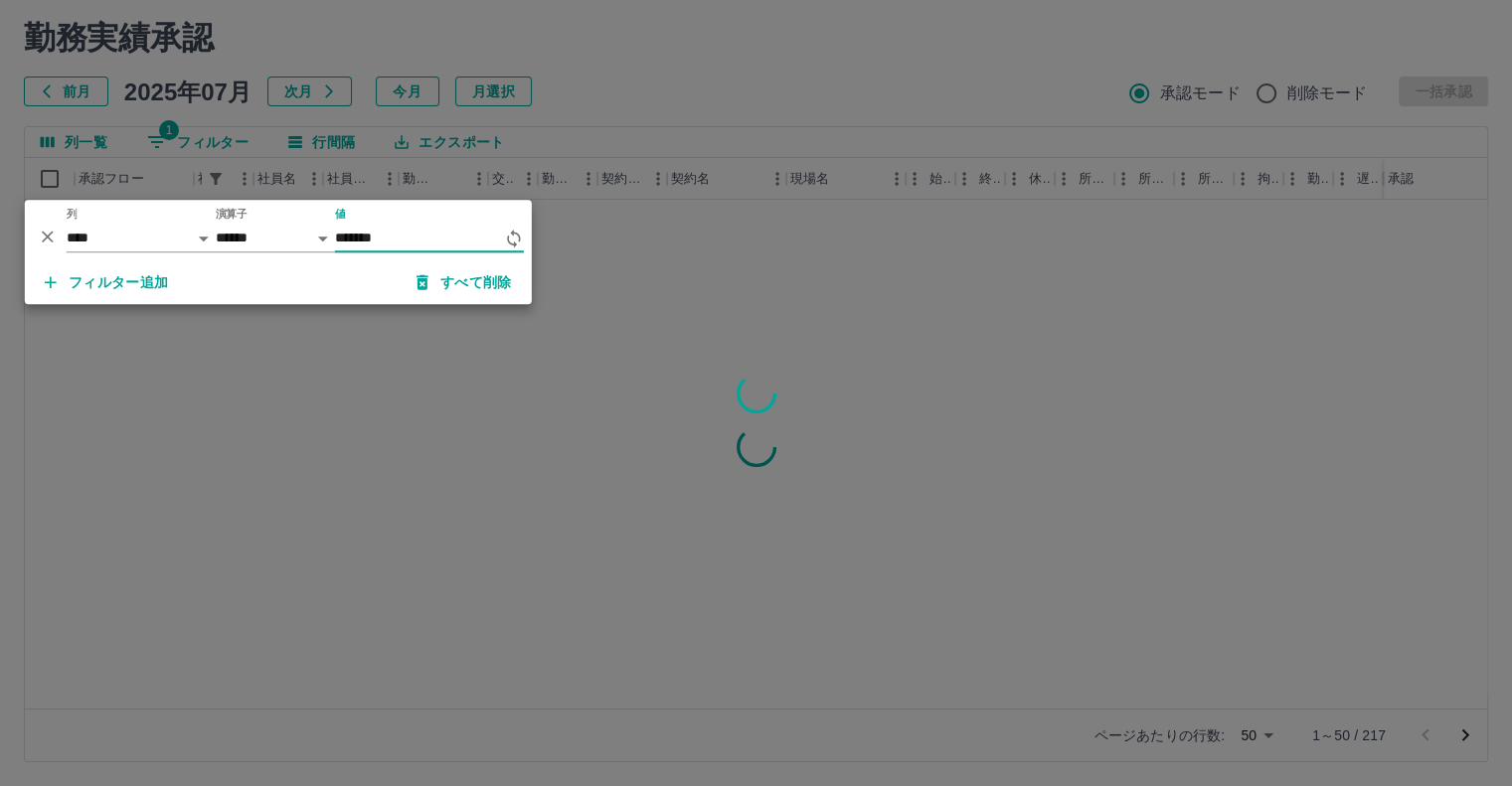type on "*******" 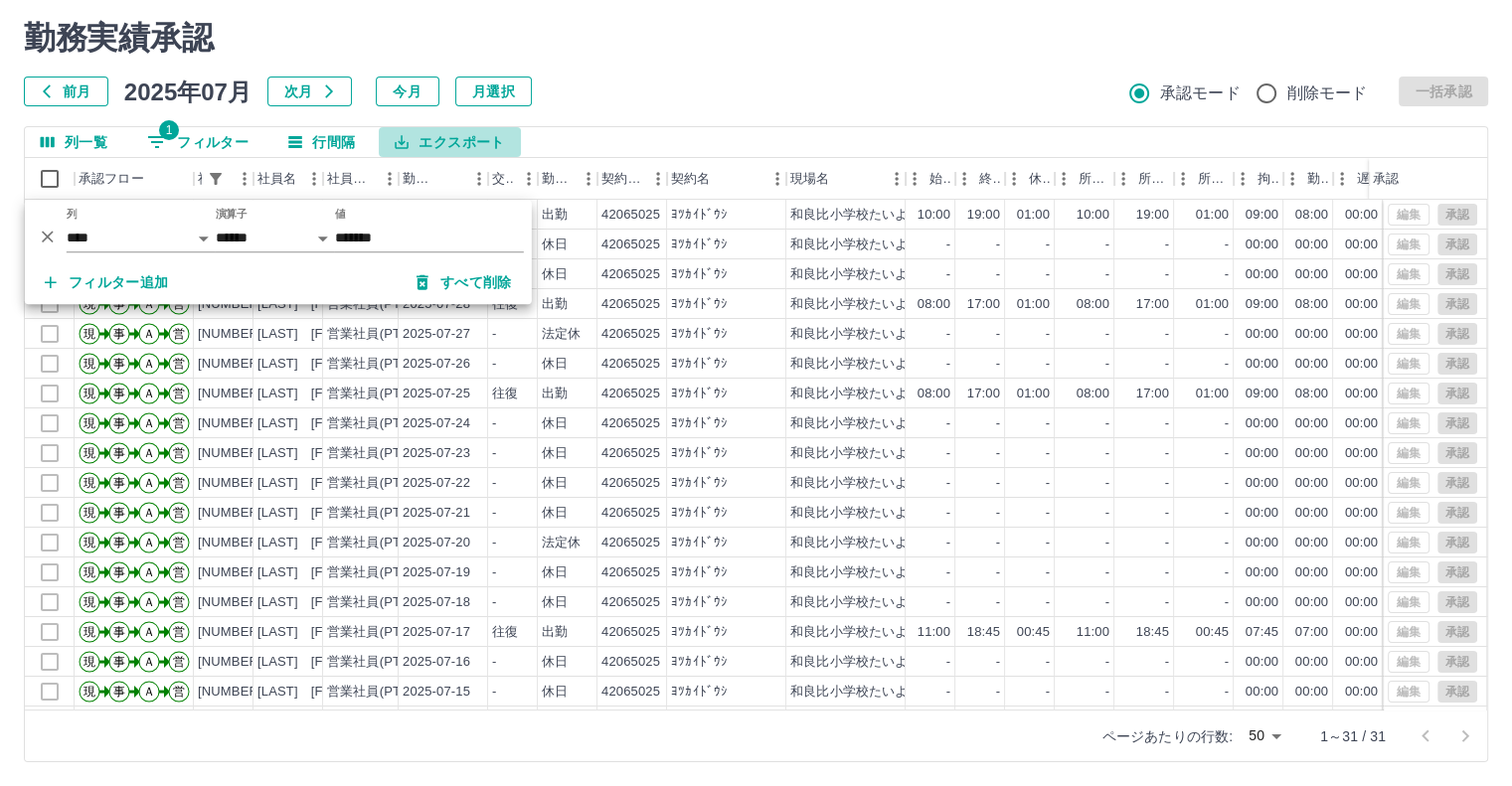 click on "エクスポート" at bounding box center [449, 142] 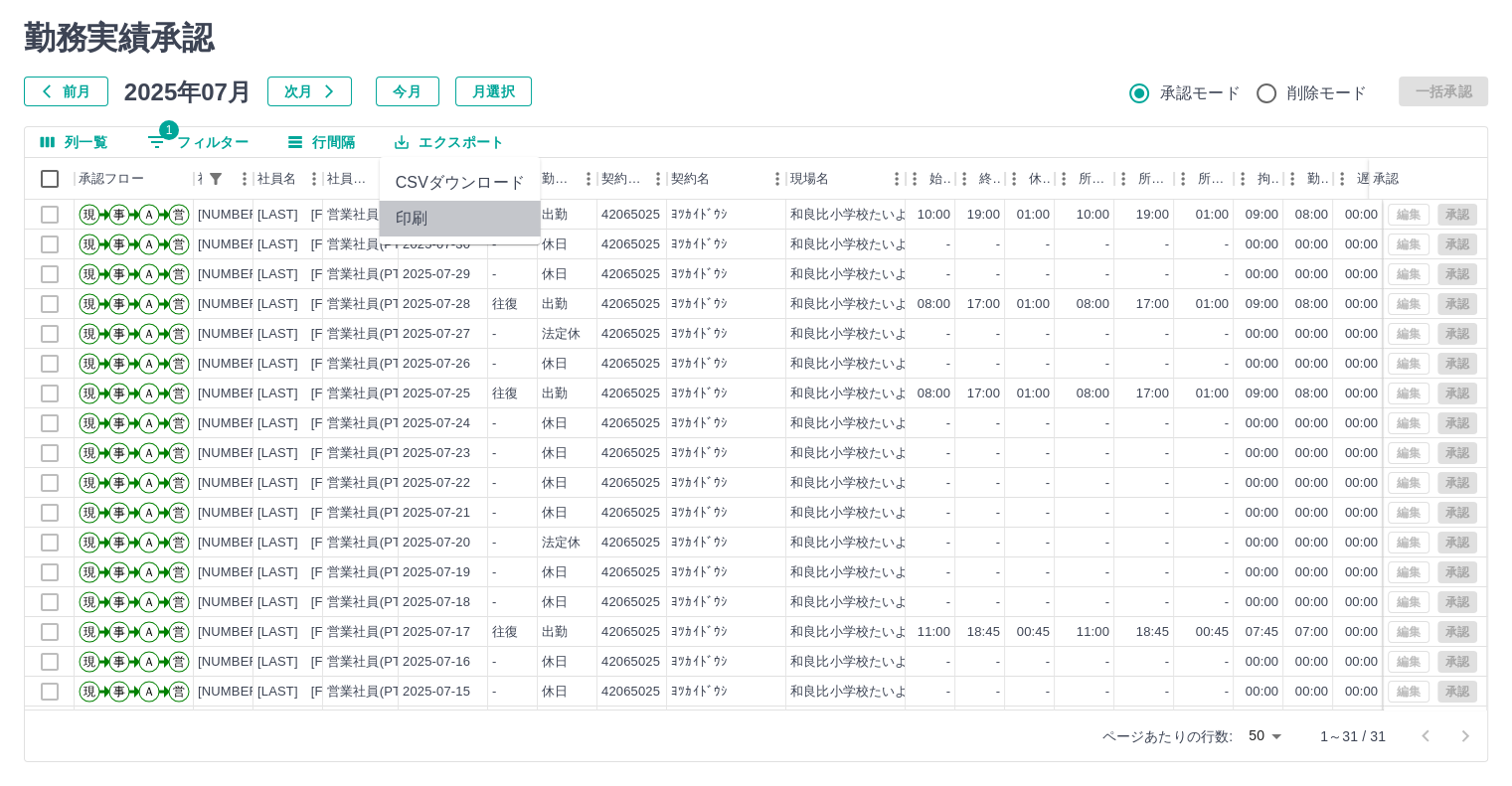 click on "印刷" at bounding box center [460, 219] 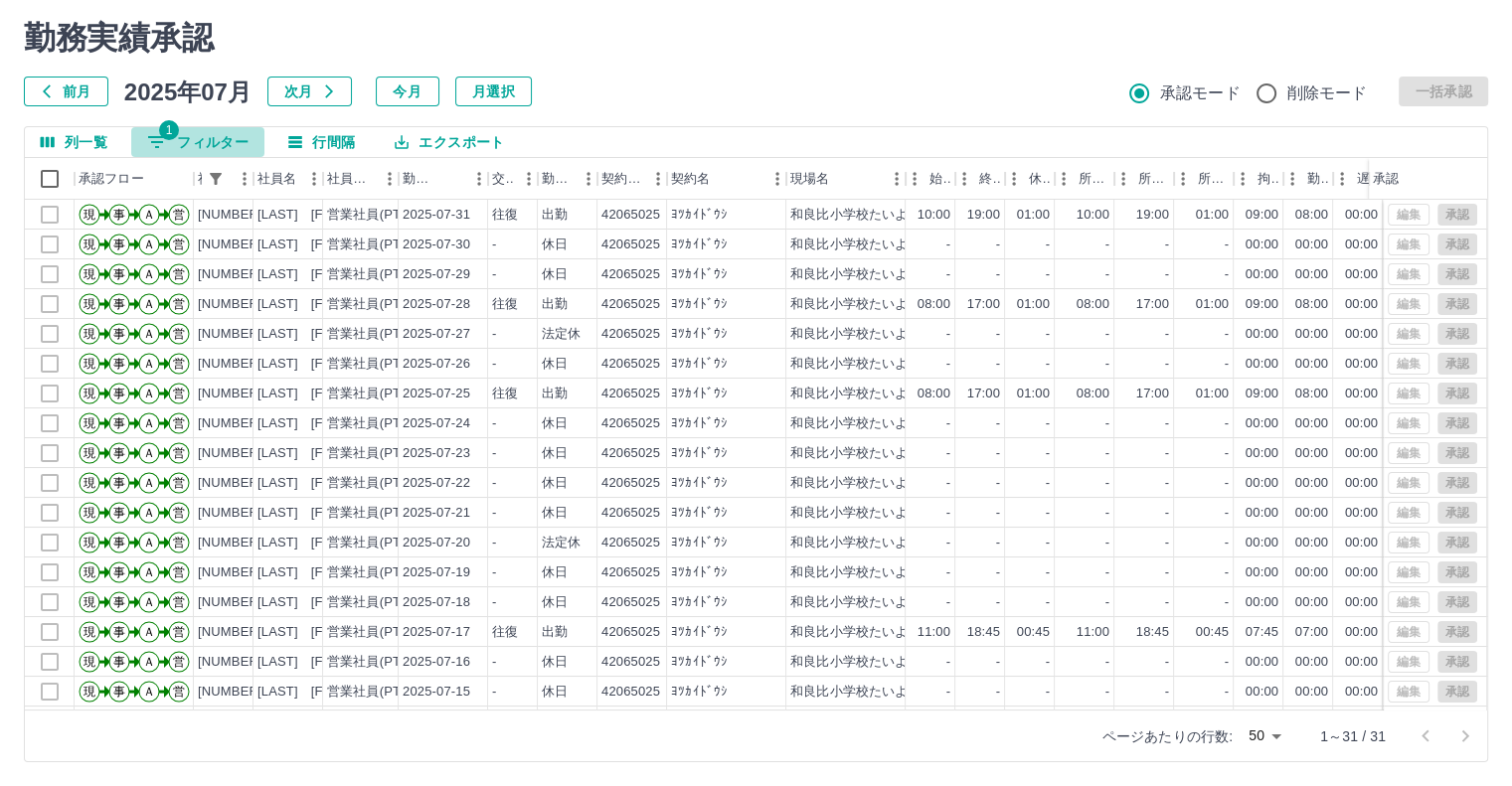 click on "1 フィルター" at bounding box center (198, 142) 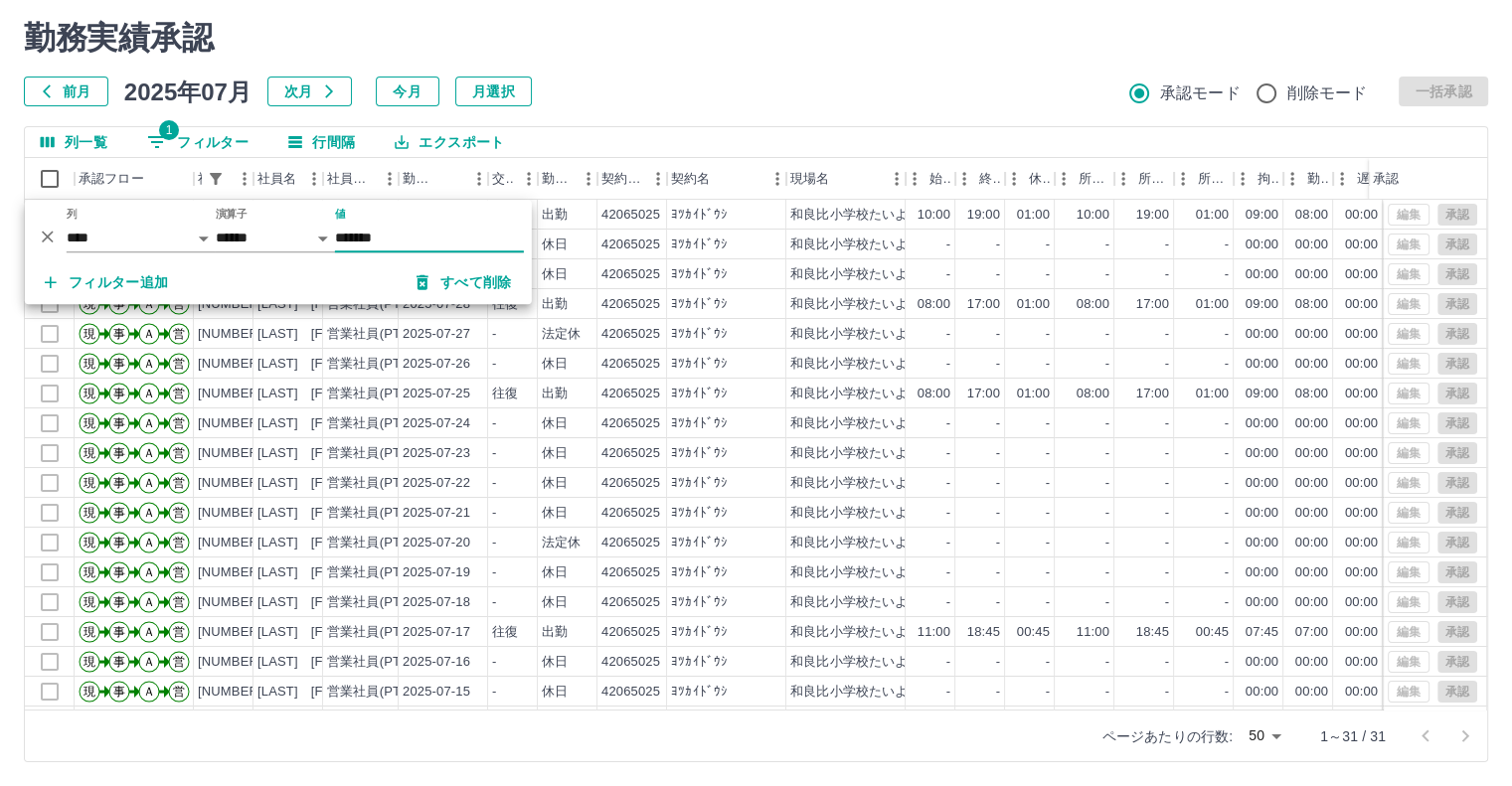 drag, startPoint x: 403, startPoint y: 229, endPoint x: 327, endPoint y: 222, distance: 76.321688 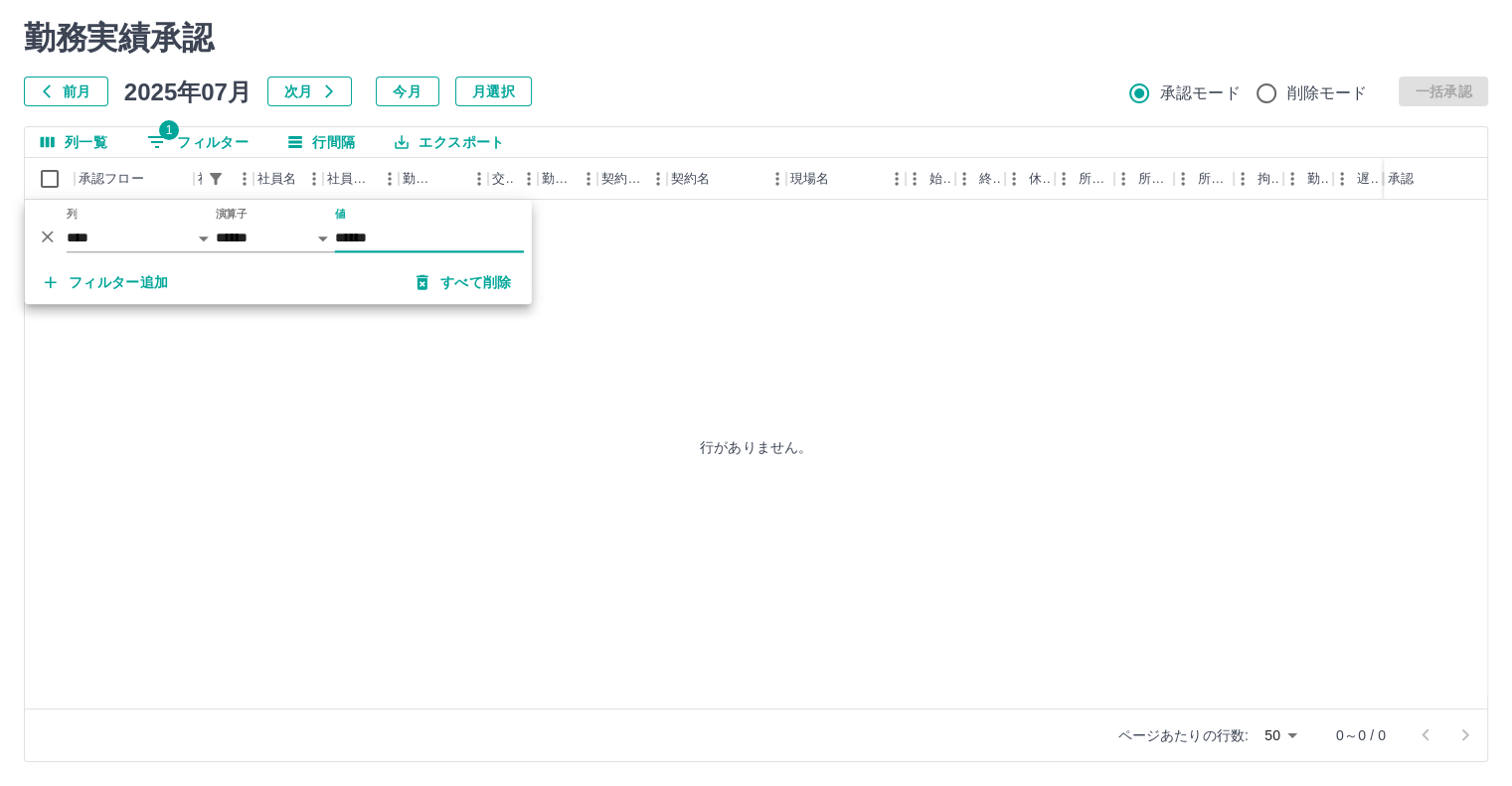 click on "******" at bounding box center (429, 237) 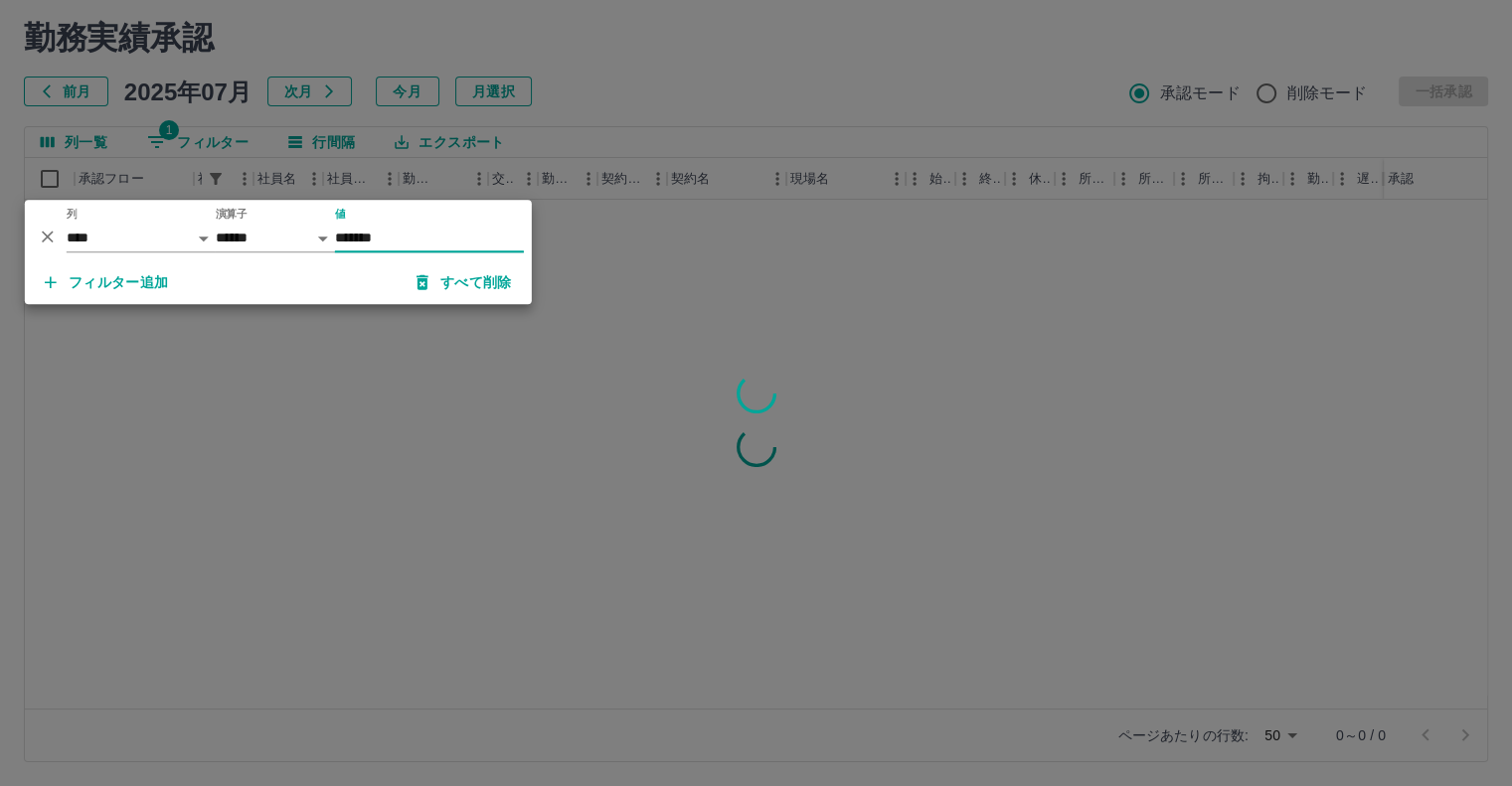 type on "*******" 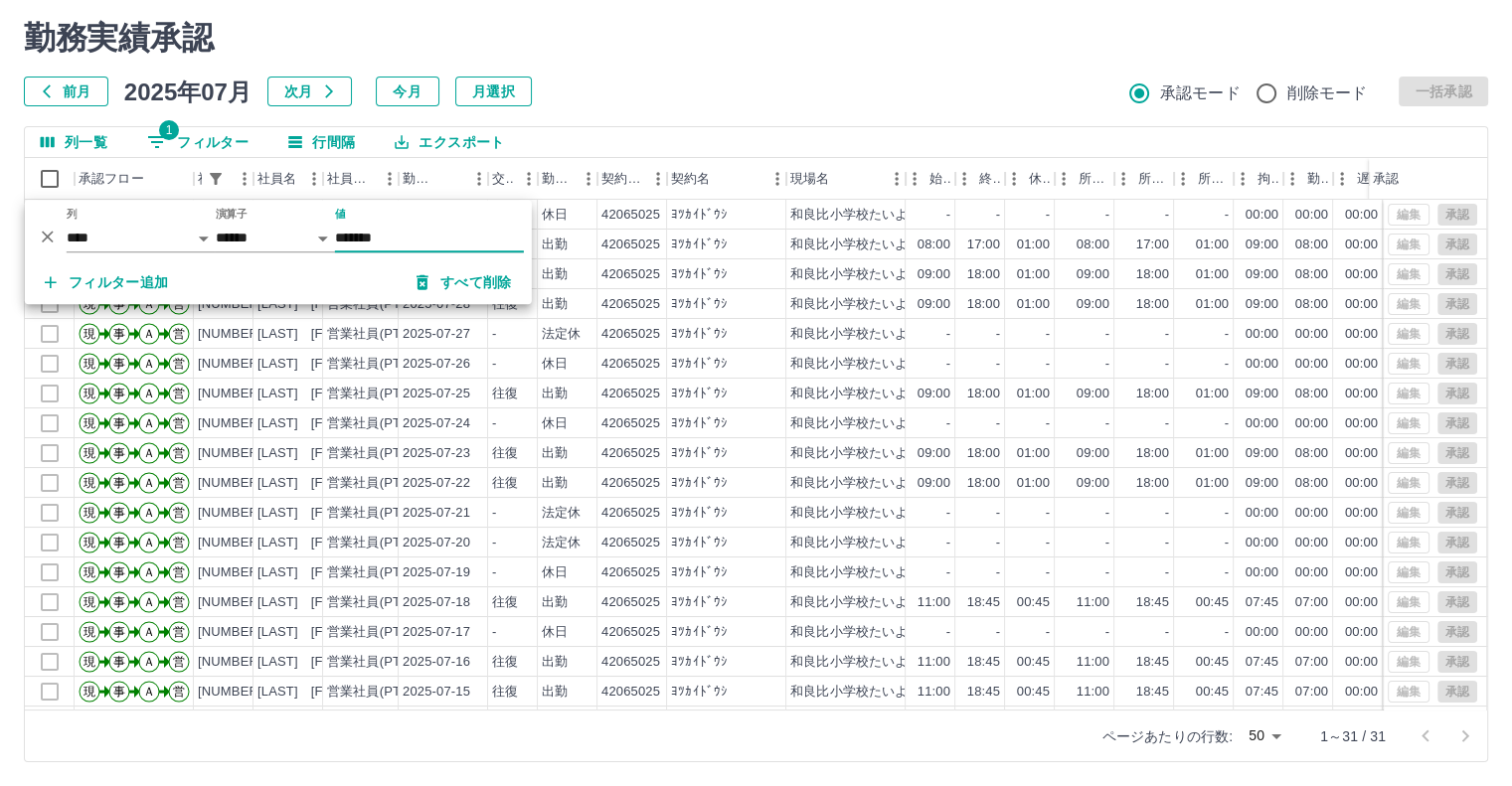 click on "エクスポート" at bounding box center (449, 142) 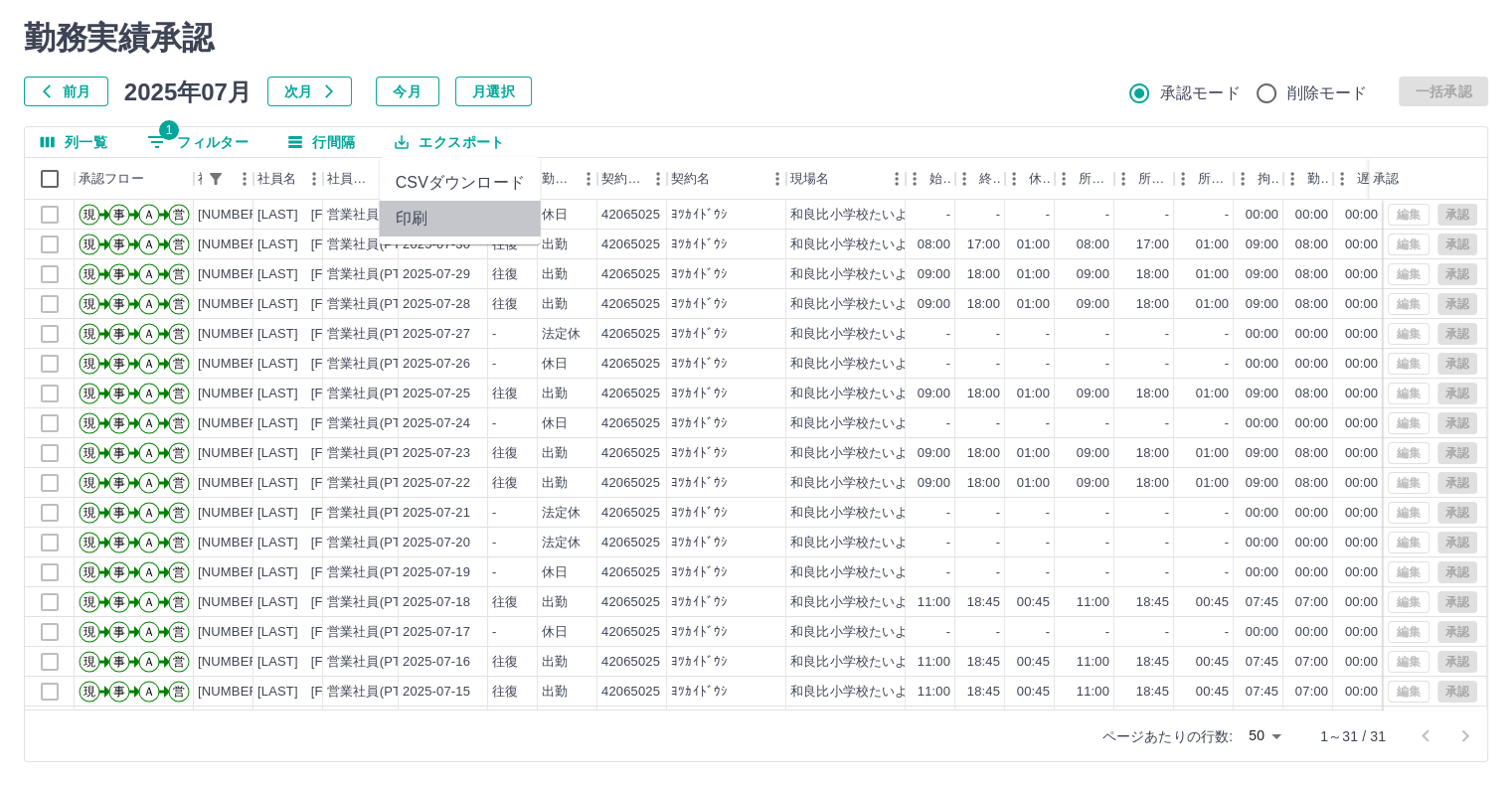 click on "印刷" at bounding box center [460, 219] 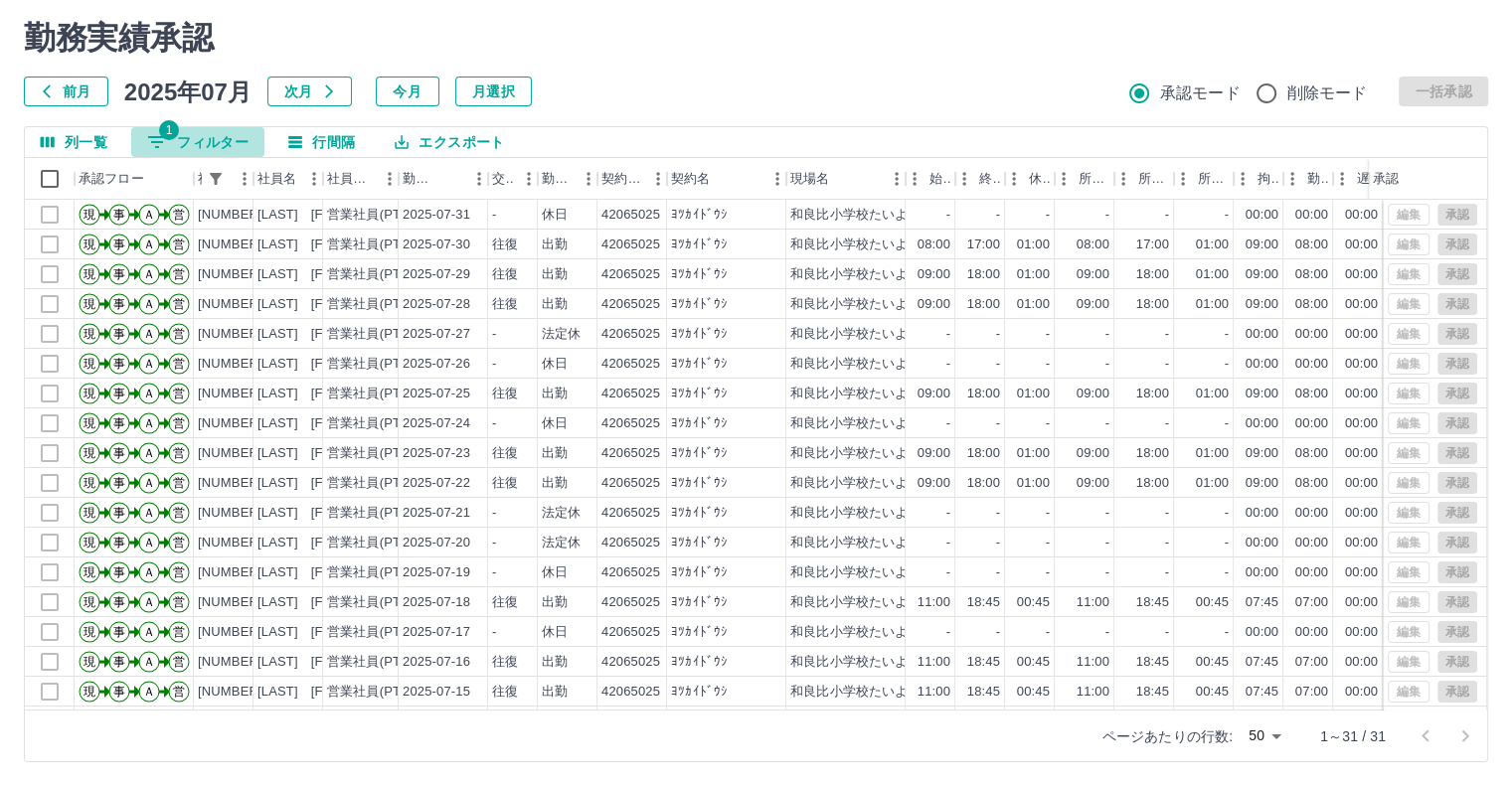 click on "1 フィルター" at bounding box center [198, 142] 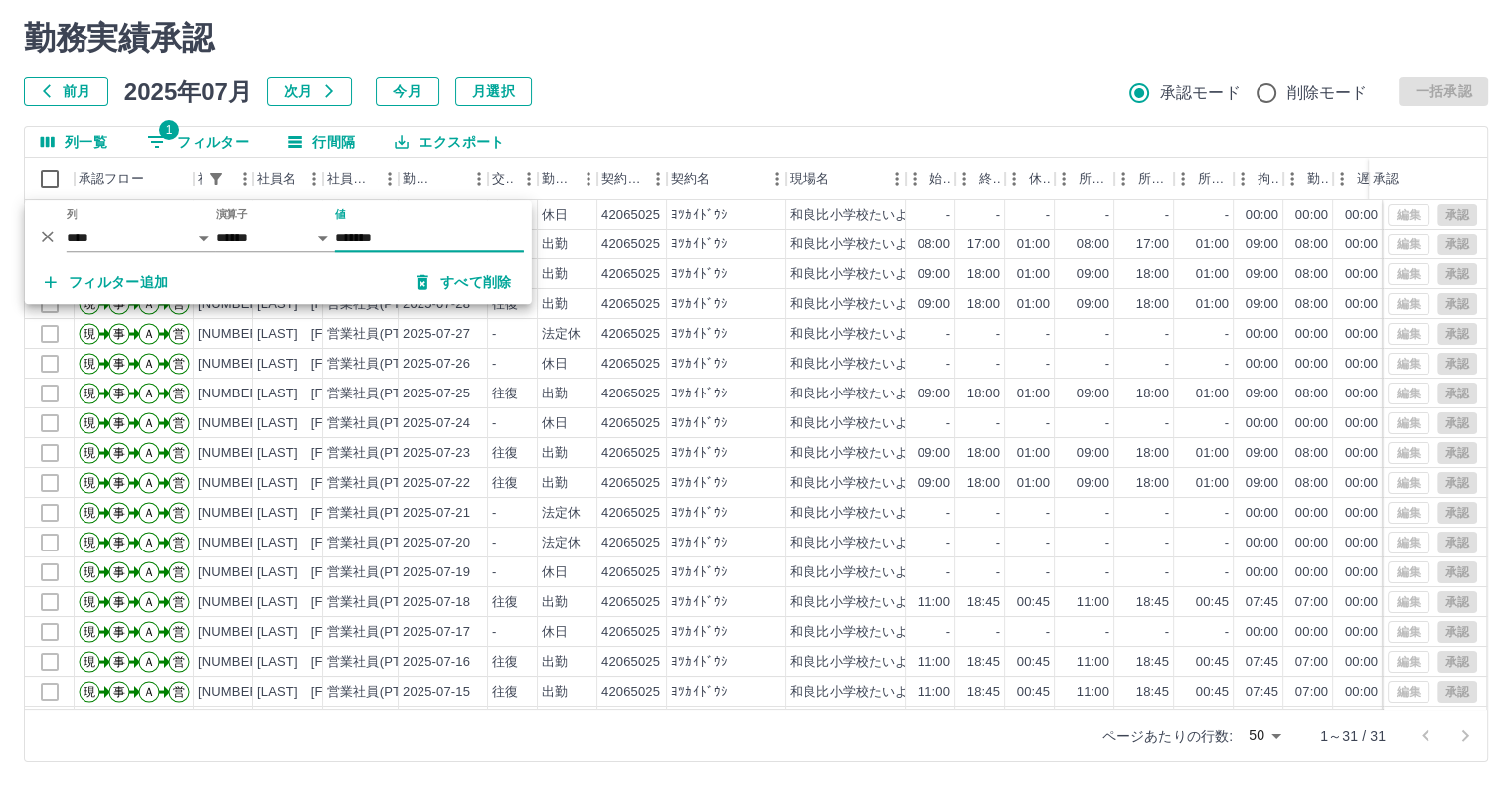 drag, startPoint x: 421, startPoint y: 243, endPoint x: 334, endPoint y: 235, distance: 87.36704 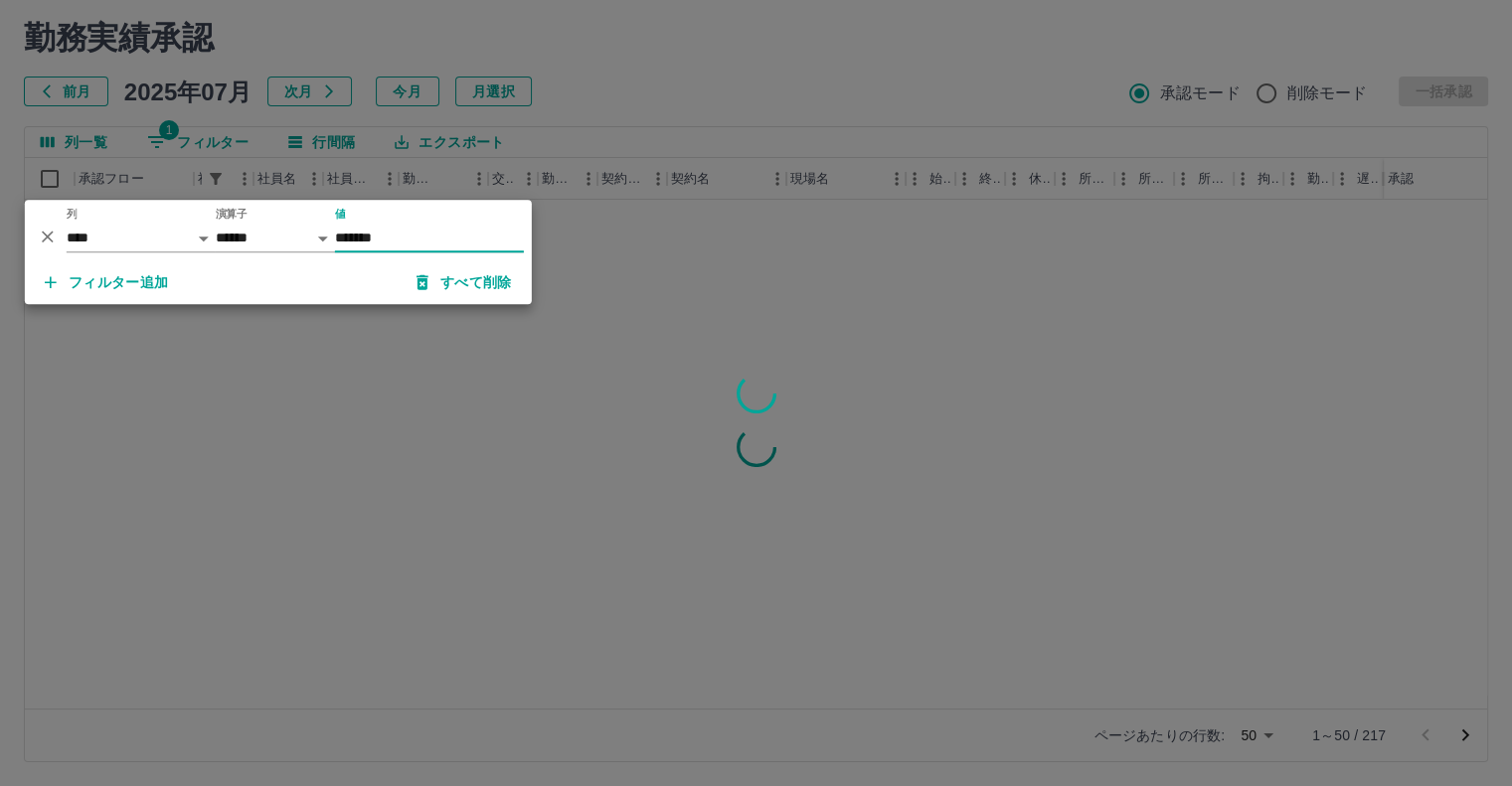 type on "*******" 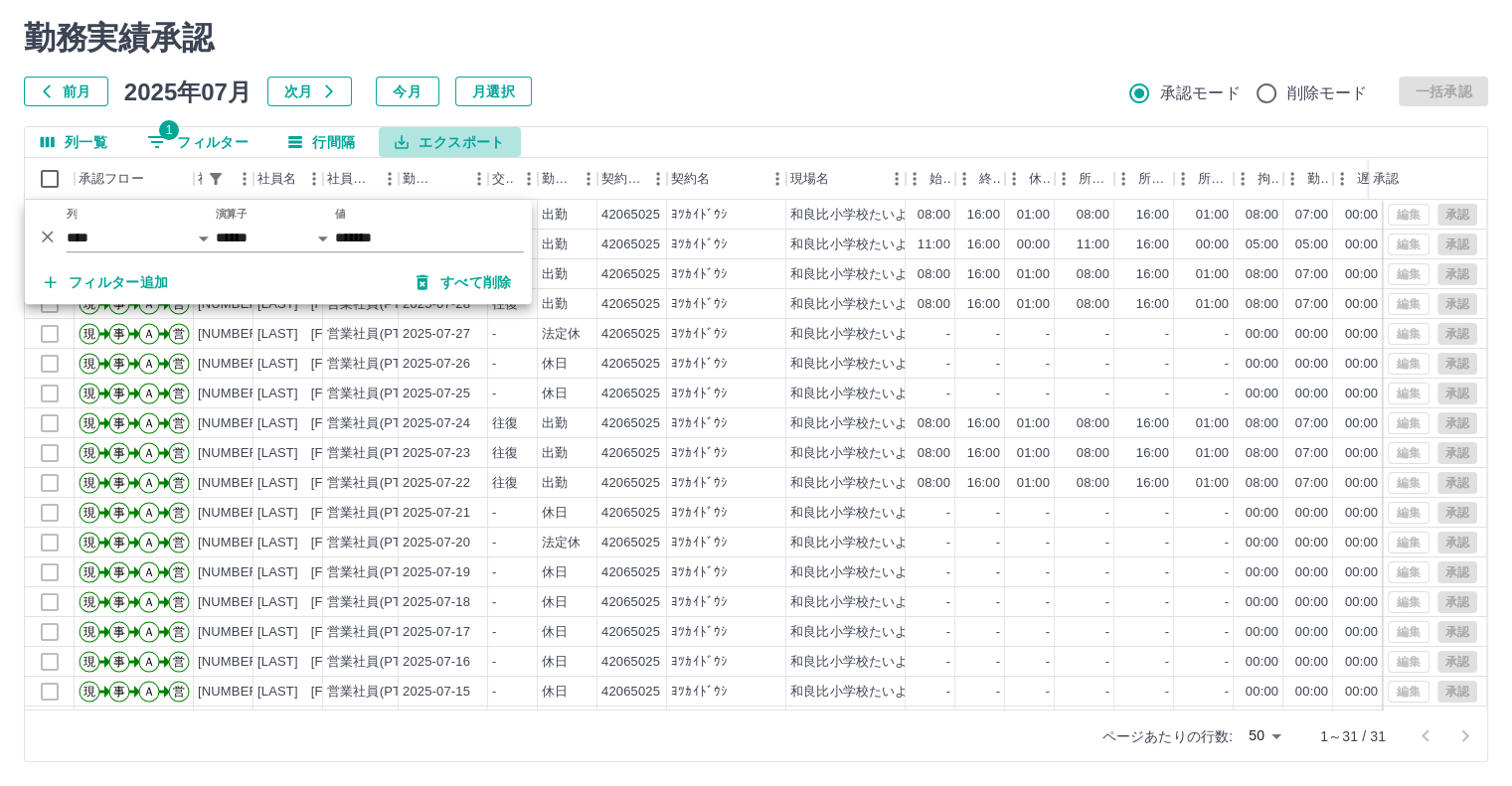 click on "エクスポート" at bounding box center (449, 142) 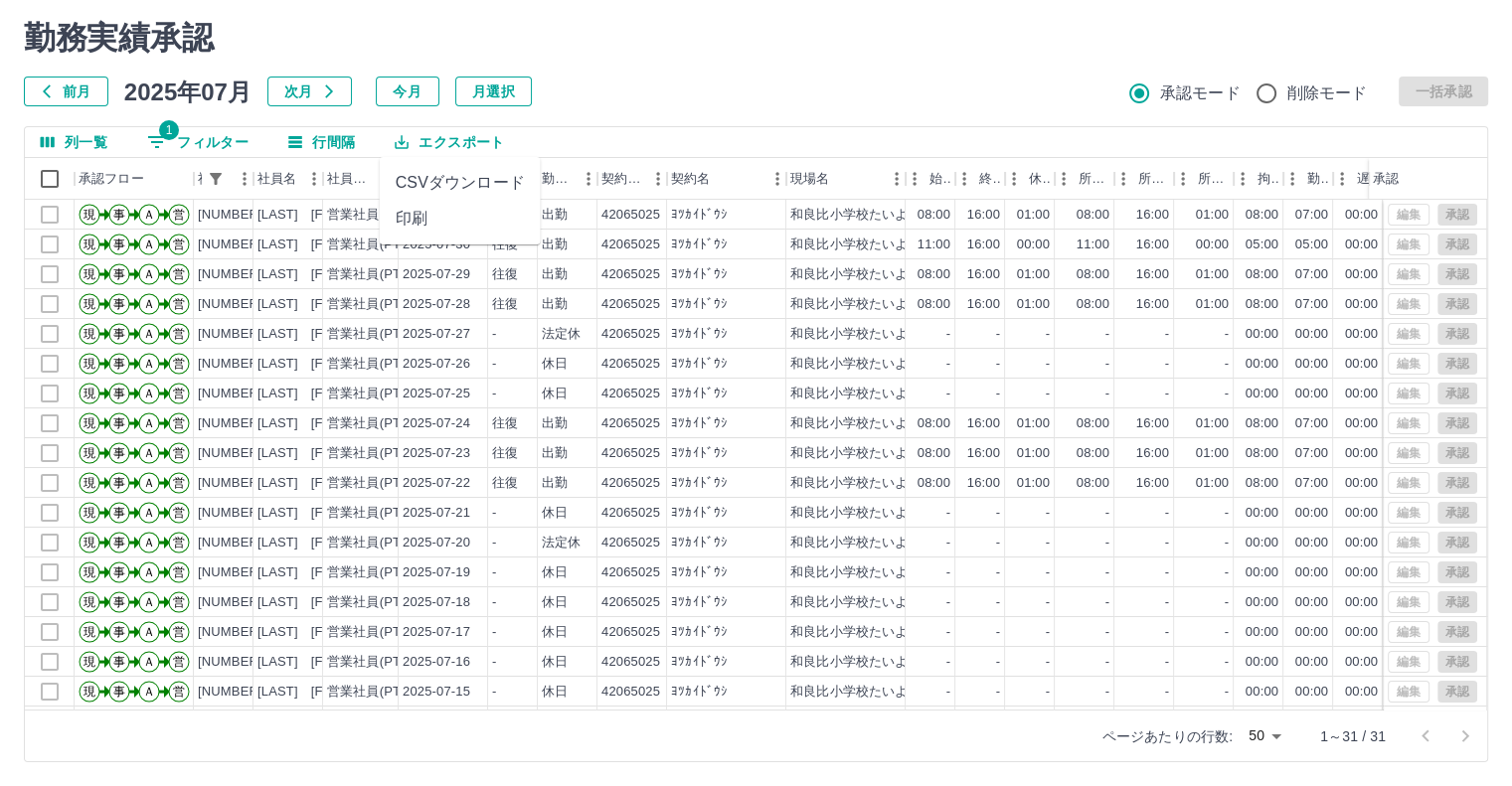 click on "印刷" at bounding box center [460, 219] 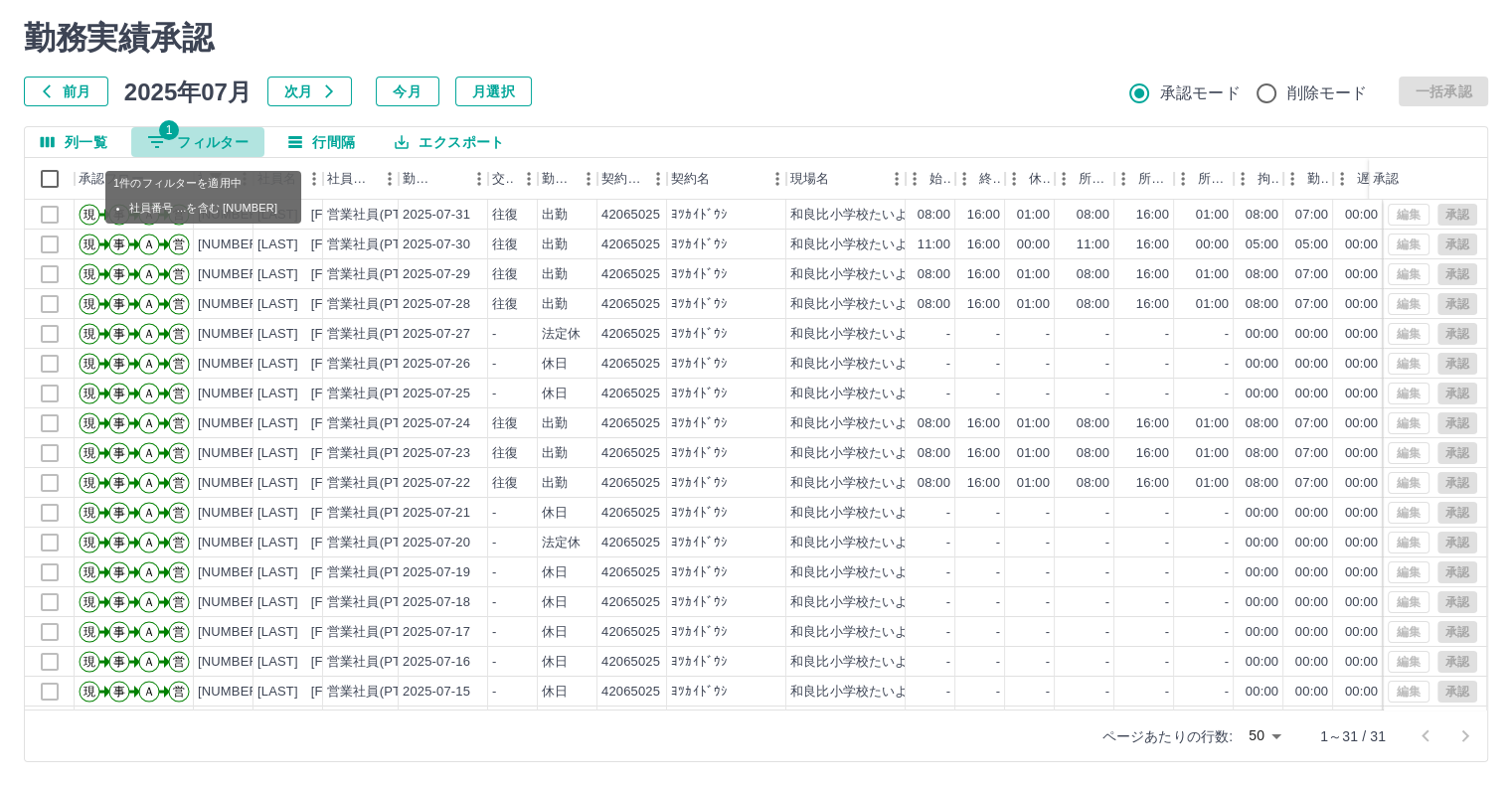 click on "1 フィルター" at bounding box center [198, 142] 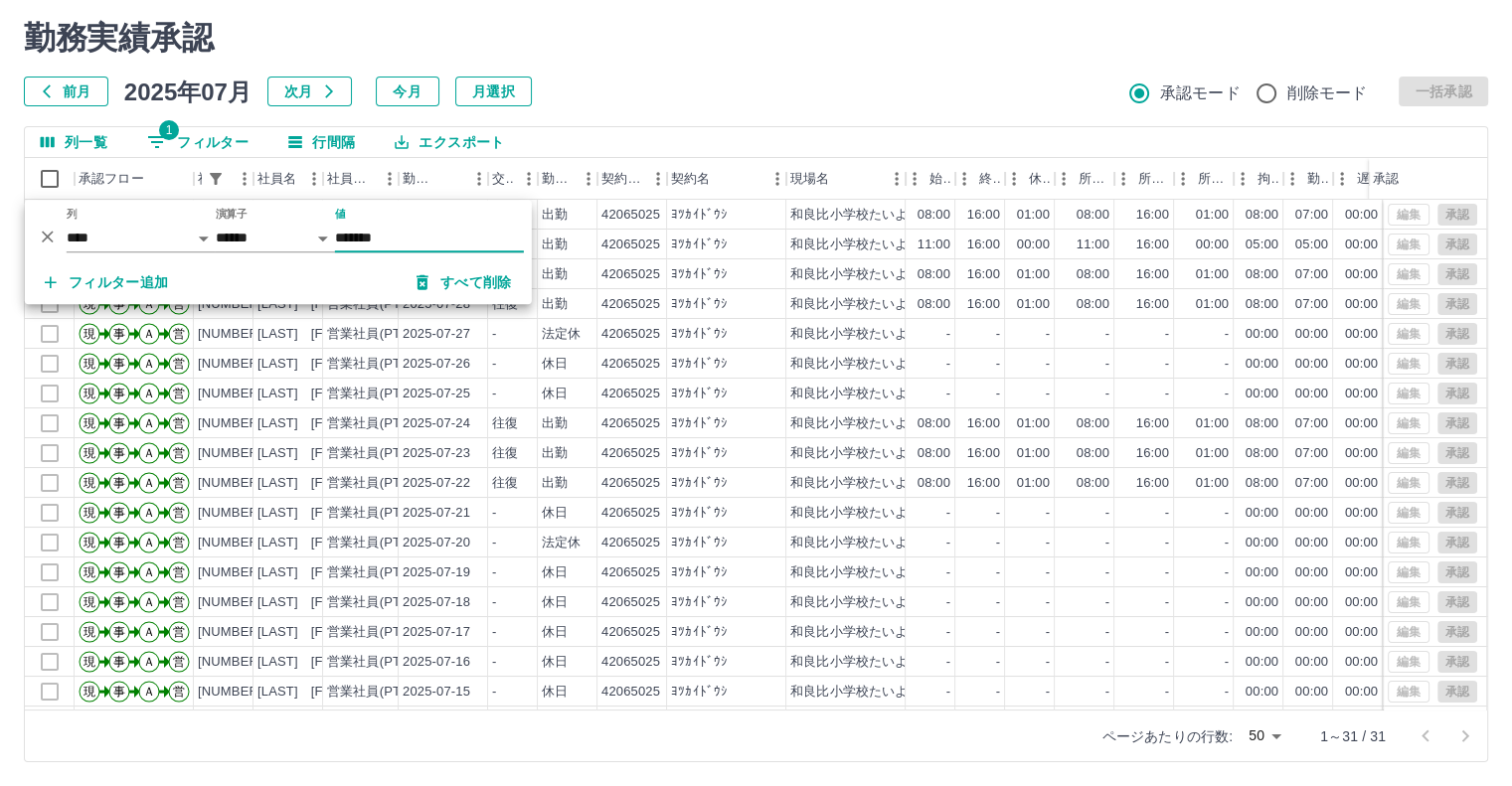 drag, startPoint x: 404, startPoint y: 242, endPoint x: 331, endPoint y: 229, distance: 74.1485 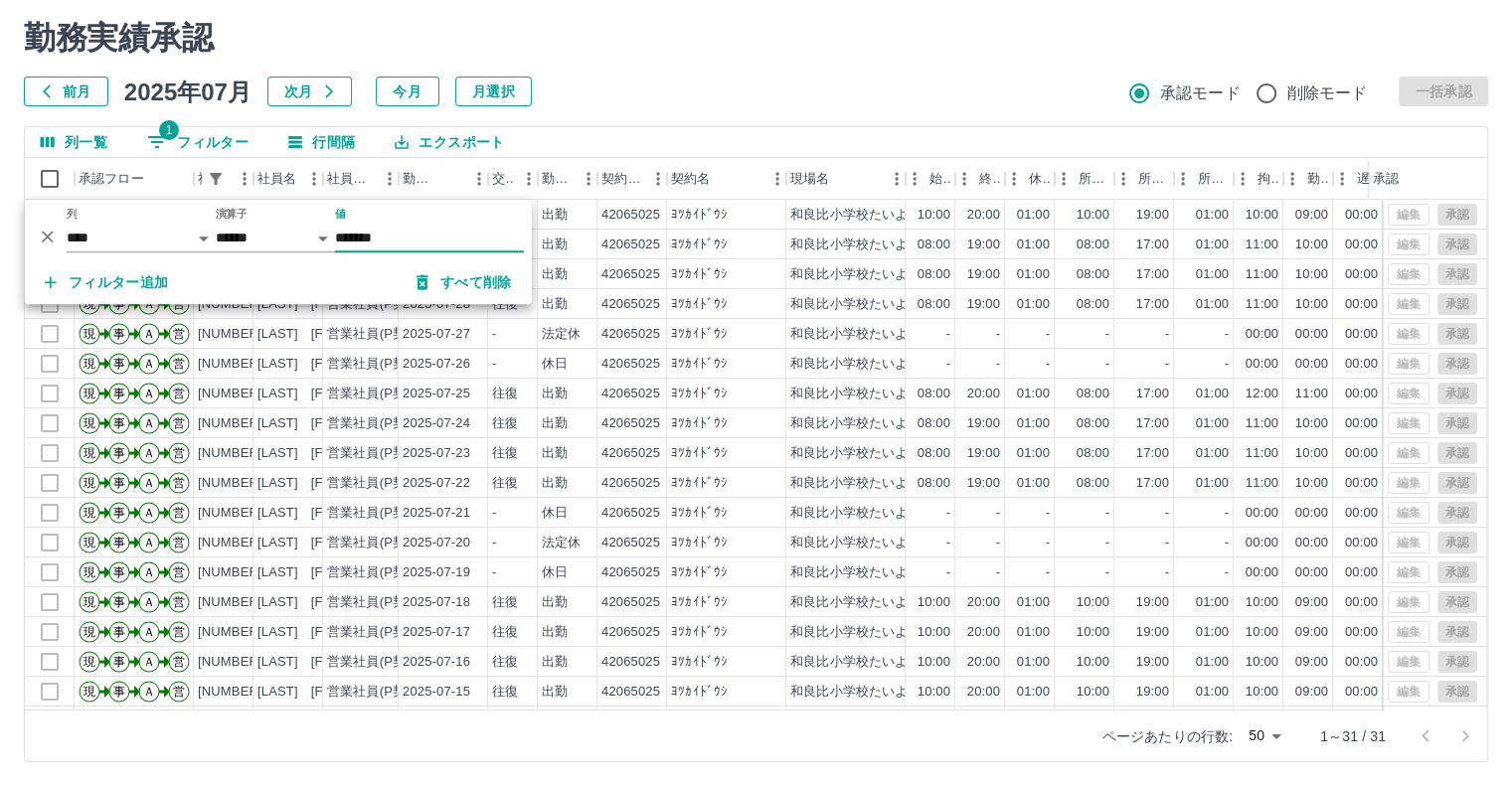 type on "*******" 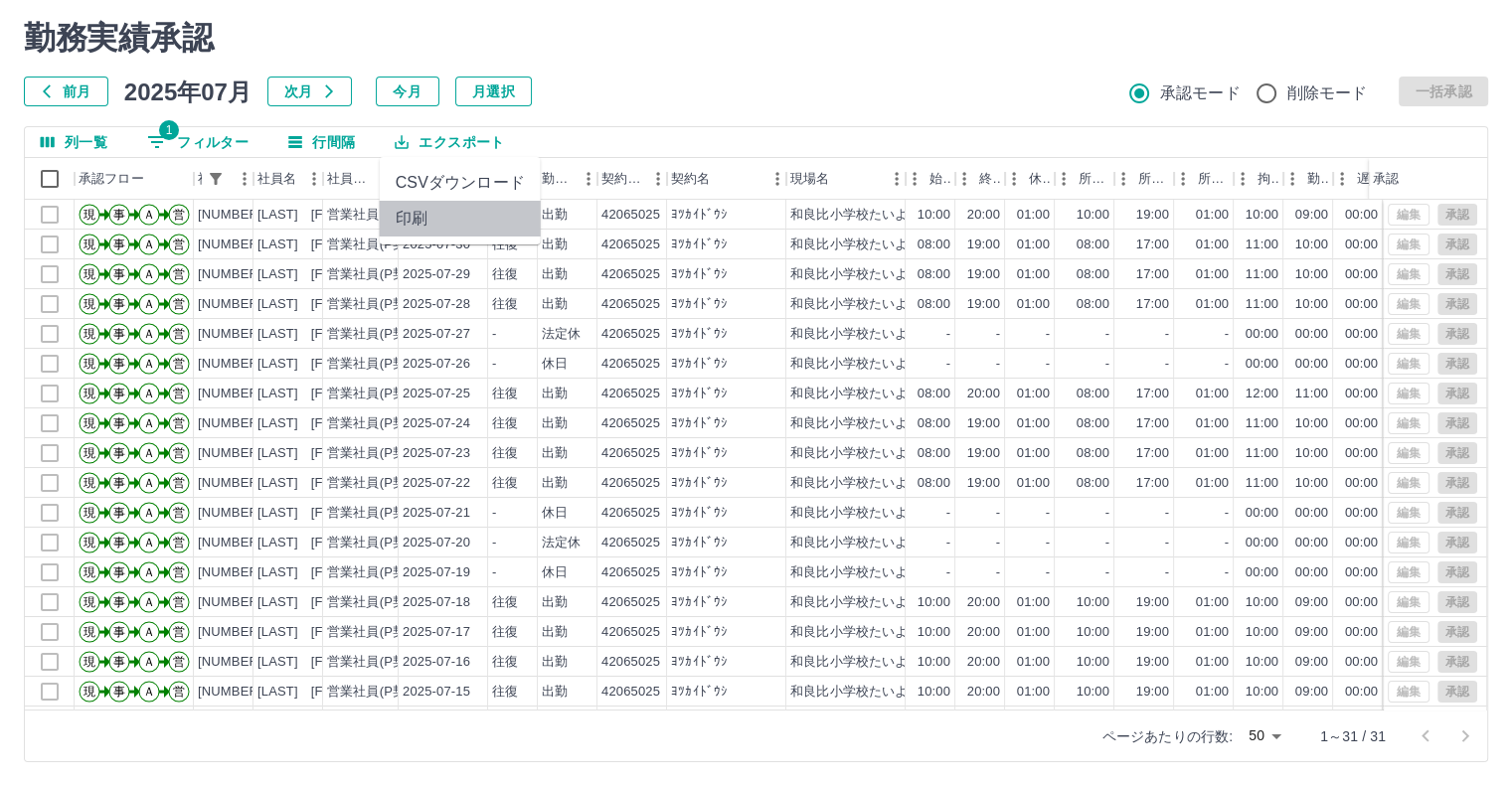 click on "印刷" at bounding box center [460, 219] 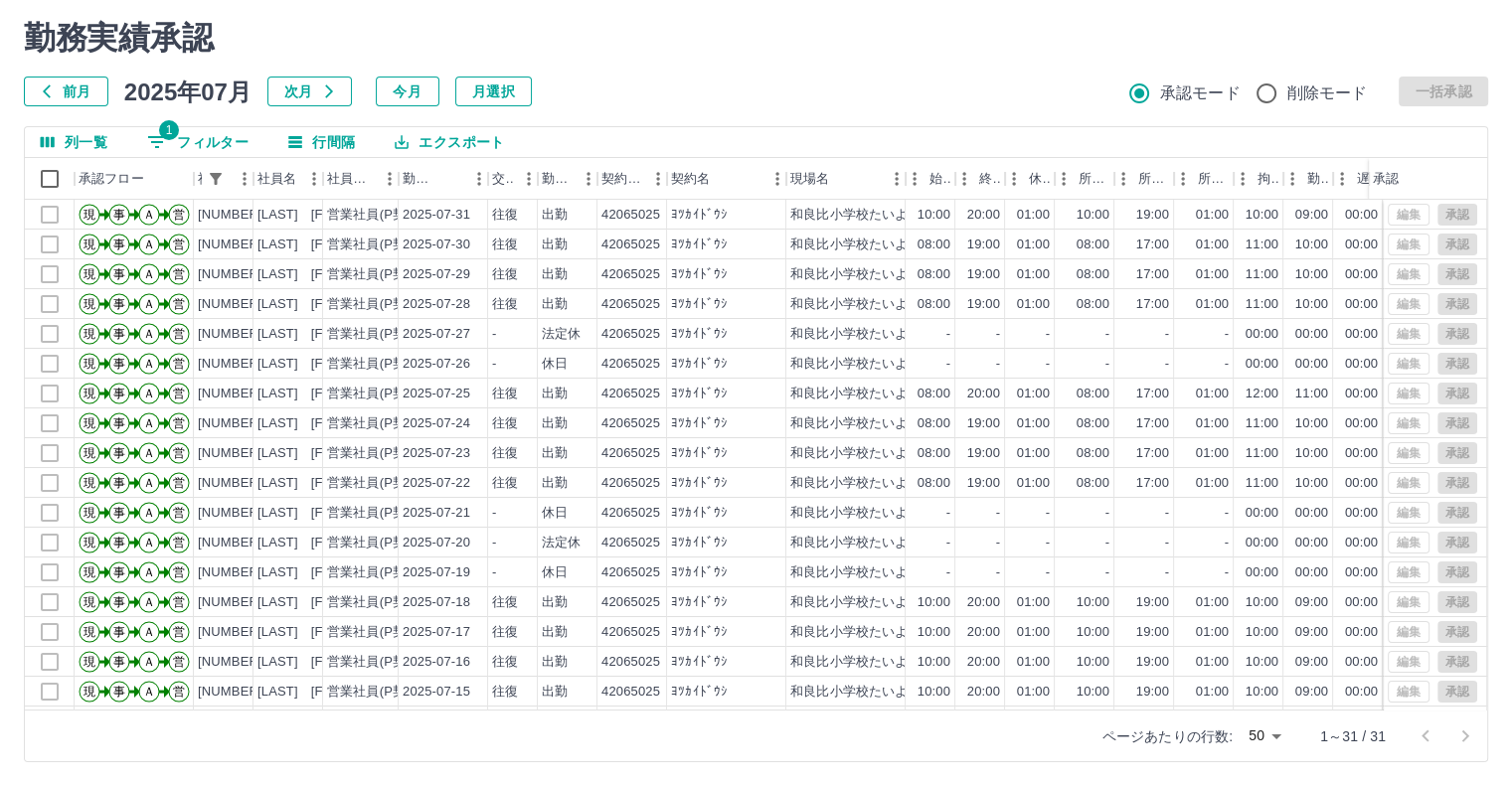 click 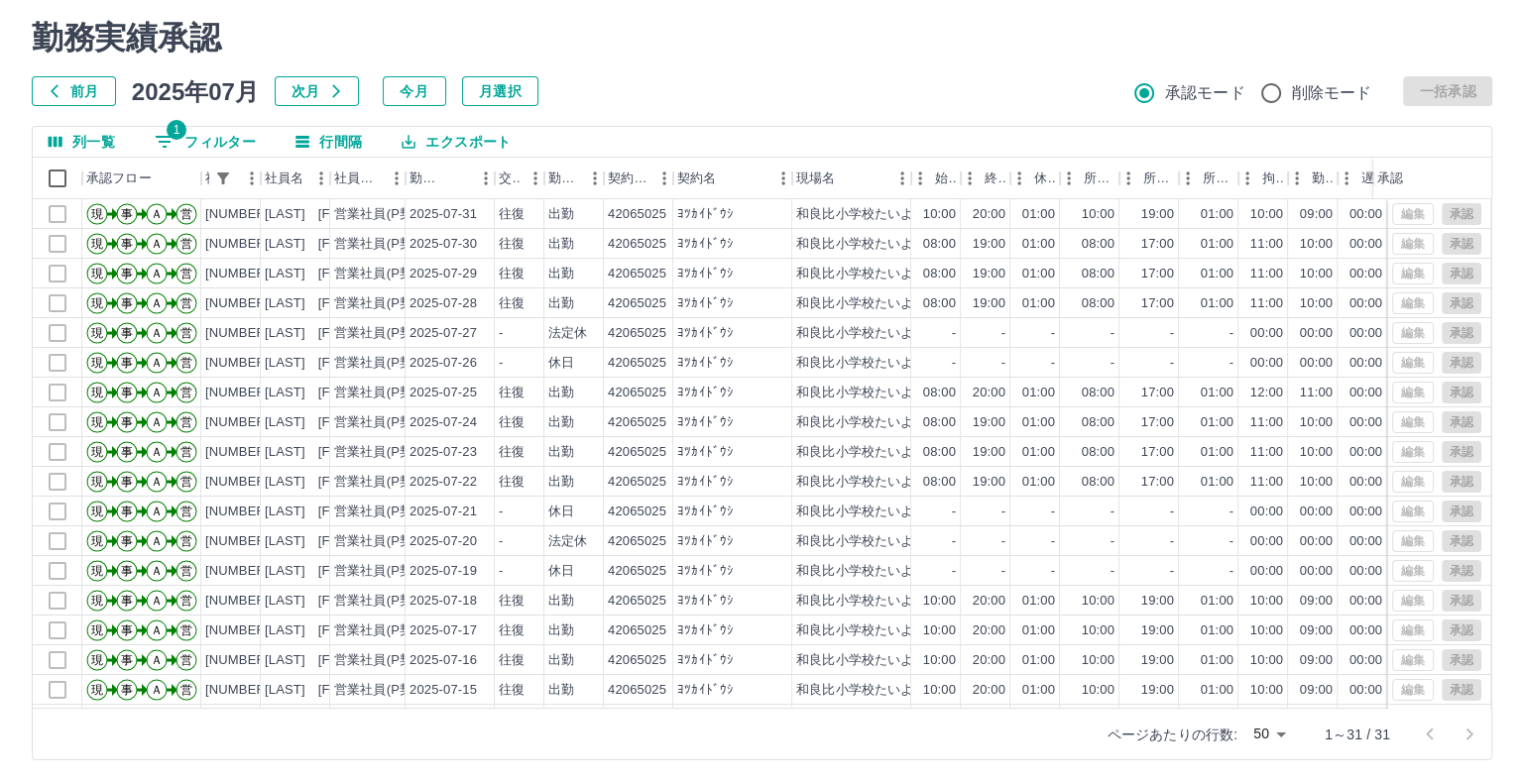 scroll, scrollTop: 0, scrollLeft: 0, axis: both 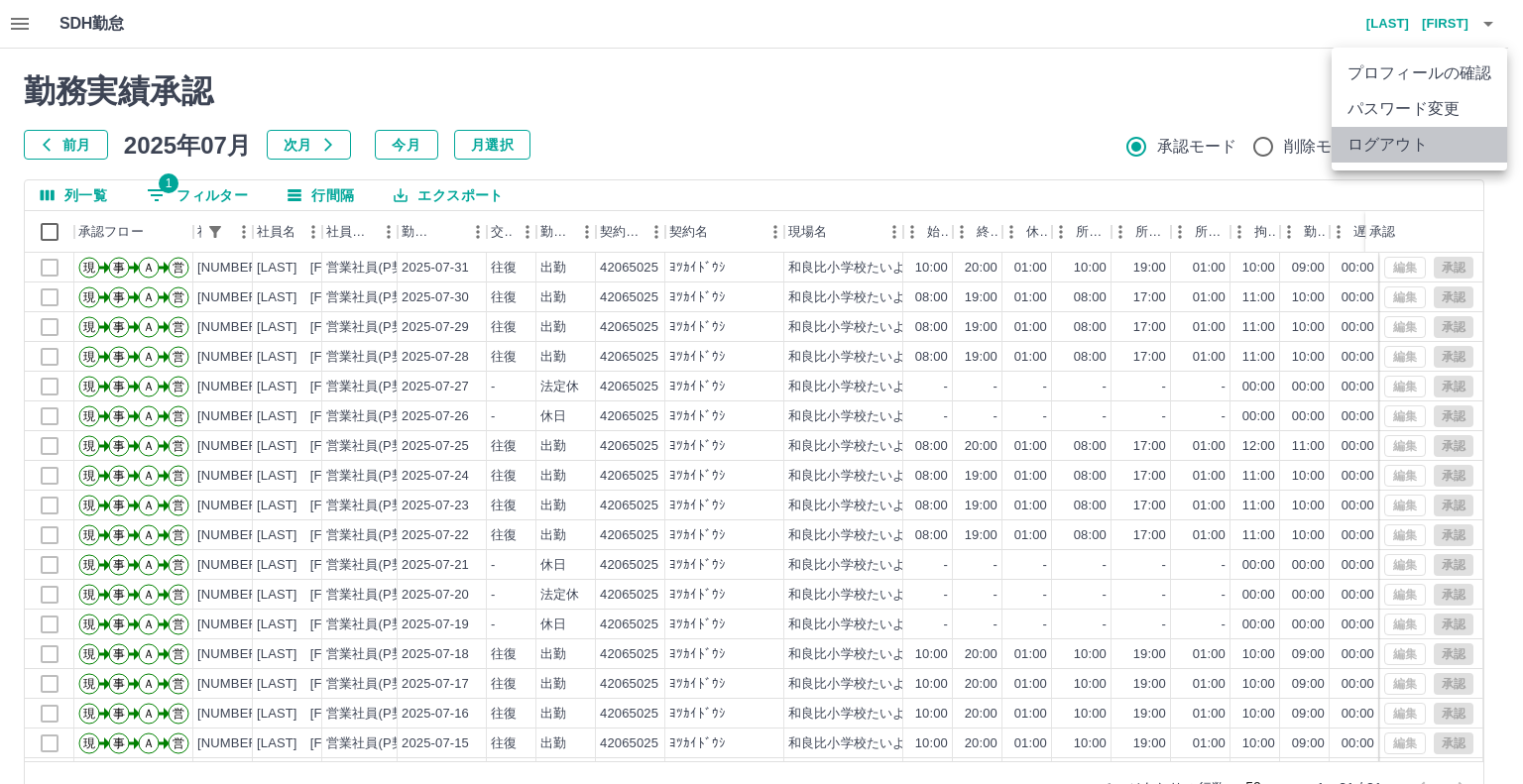 click on "ログアウト" at bounding box center [1419, 145] 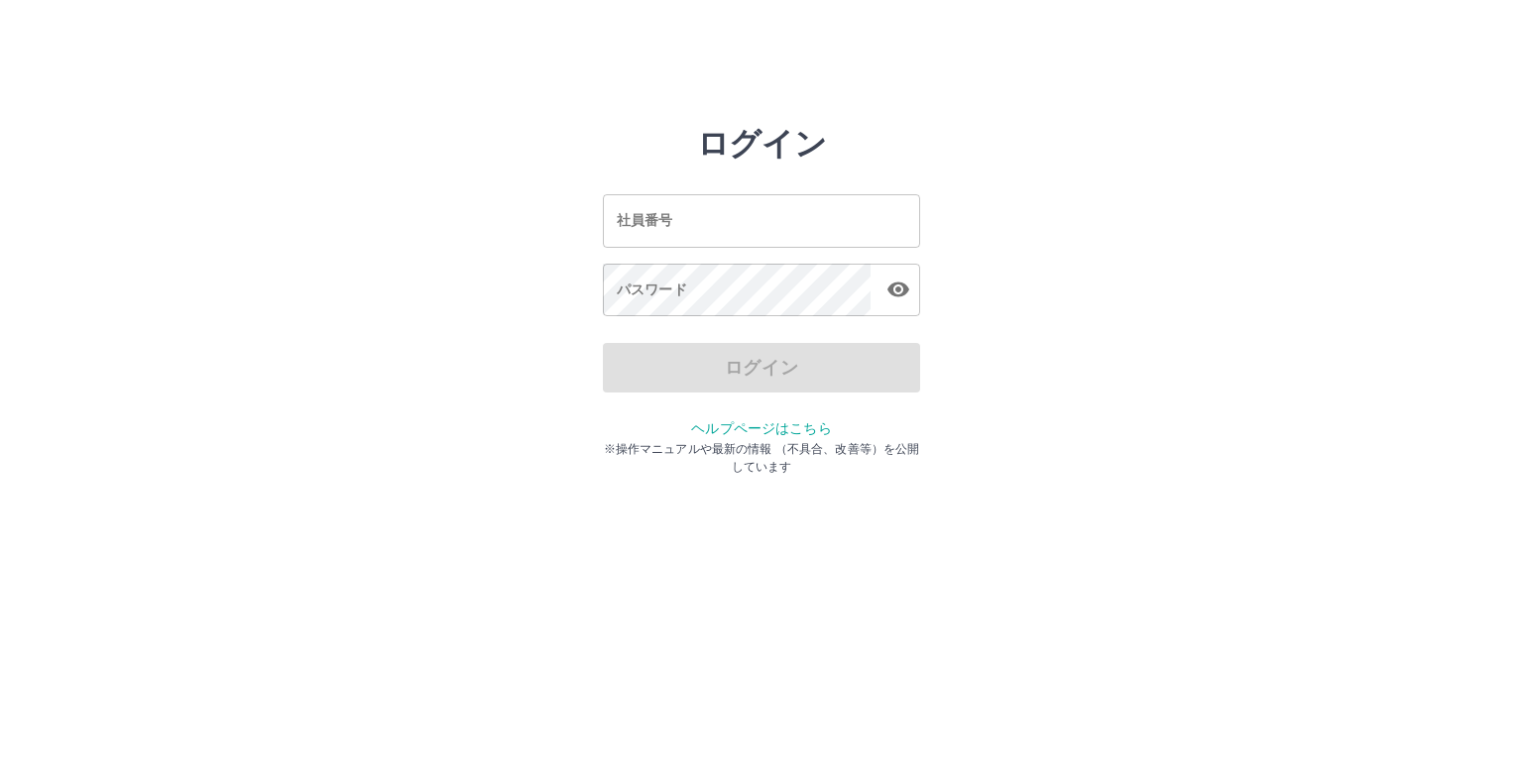 scroll, scrollTop: 0, scrollLeft: 0, axis: both 